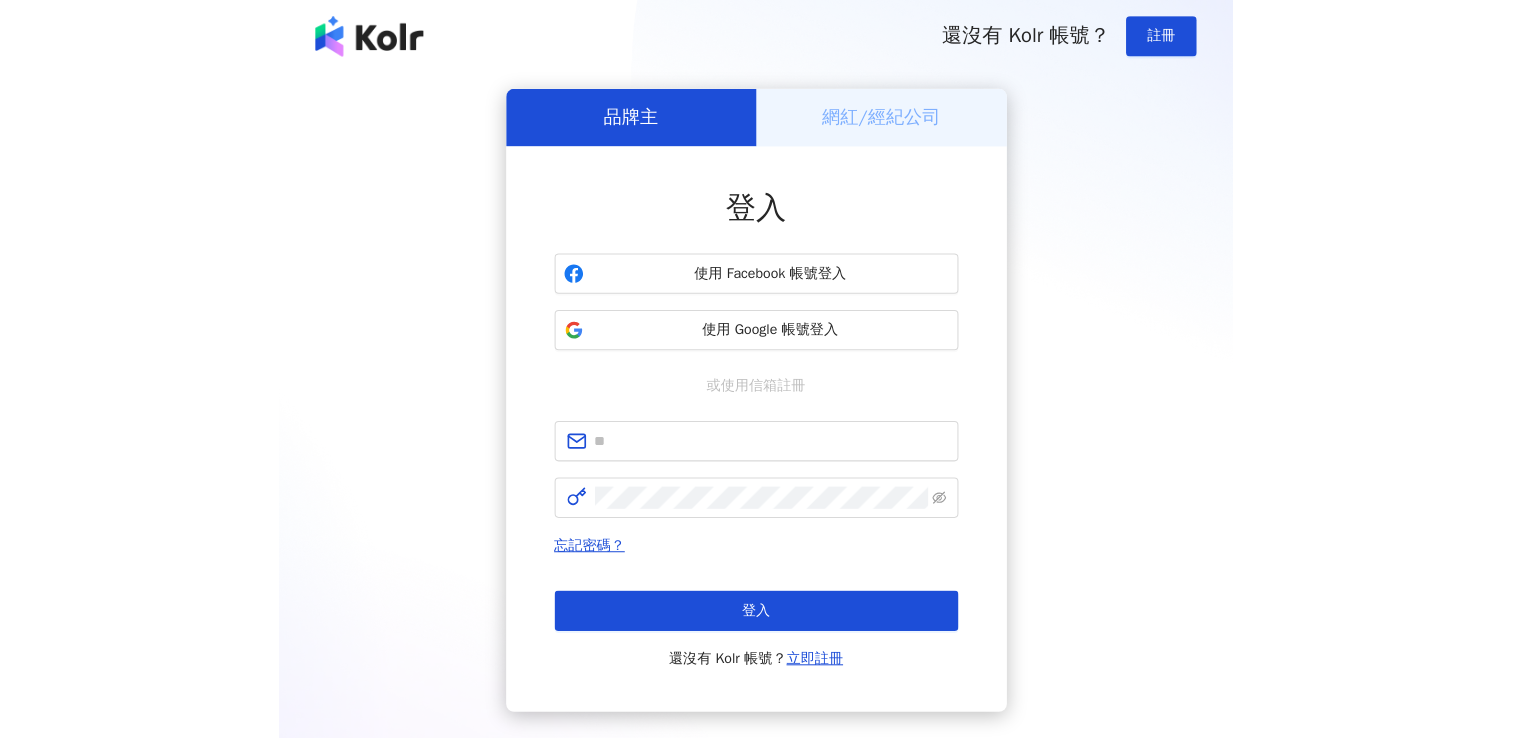 scroll, scrollTop: 0, scrollLeft: 0, axis: both 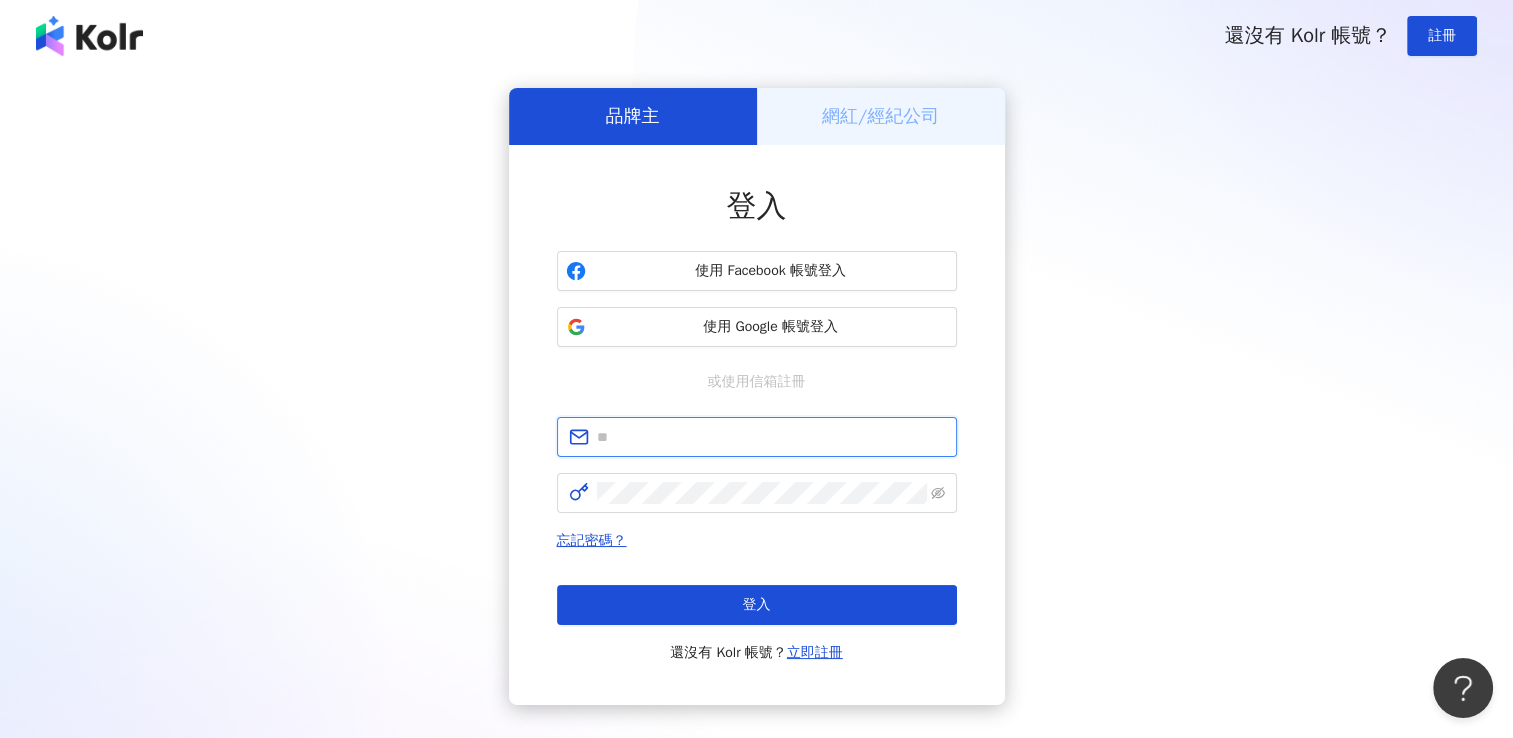 type on "**********" 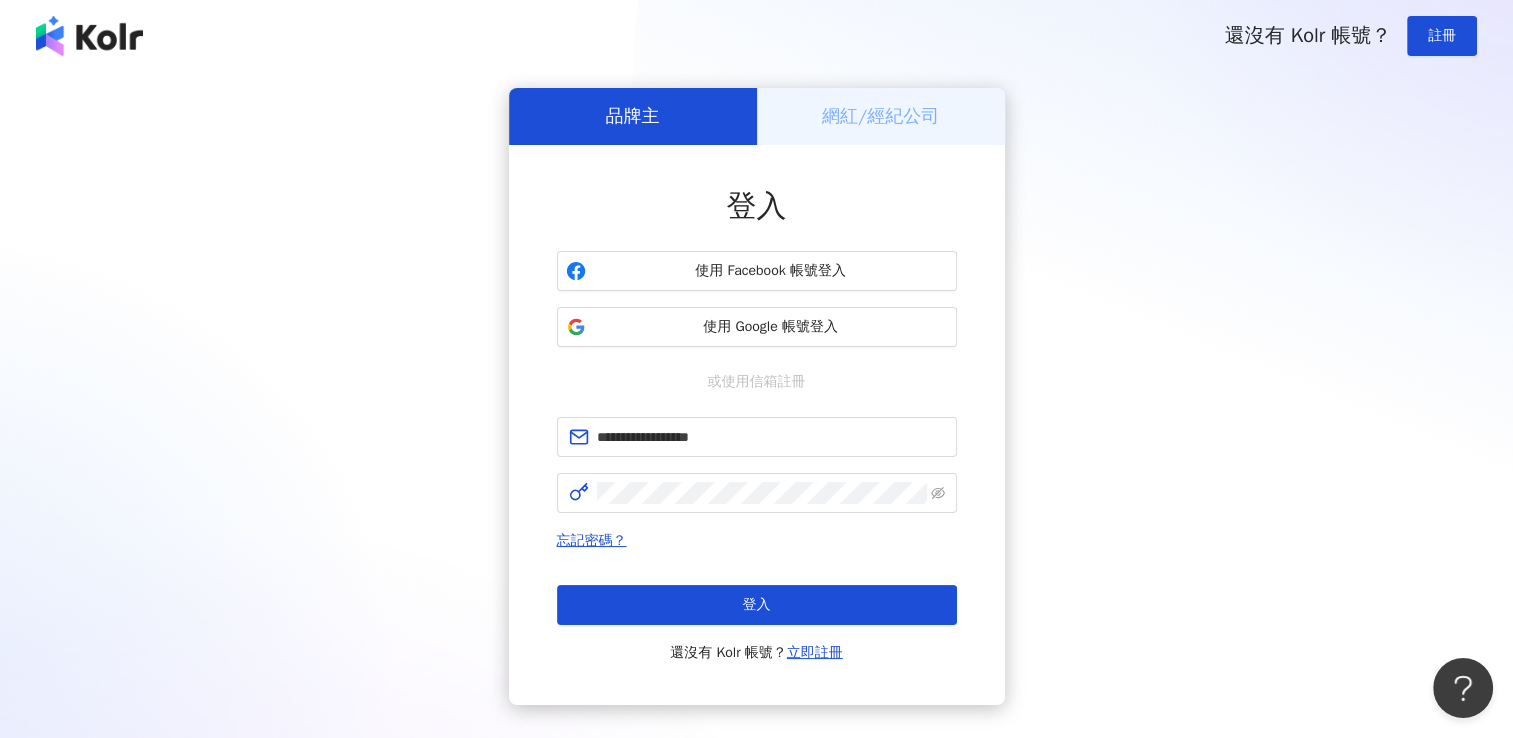 click on "**********" at bounding box center (756, 396) 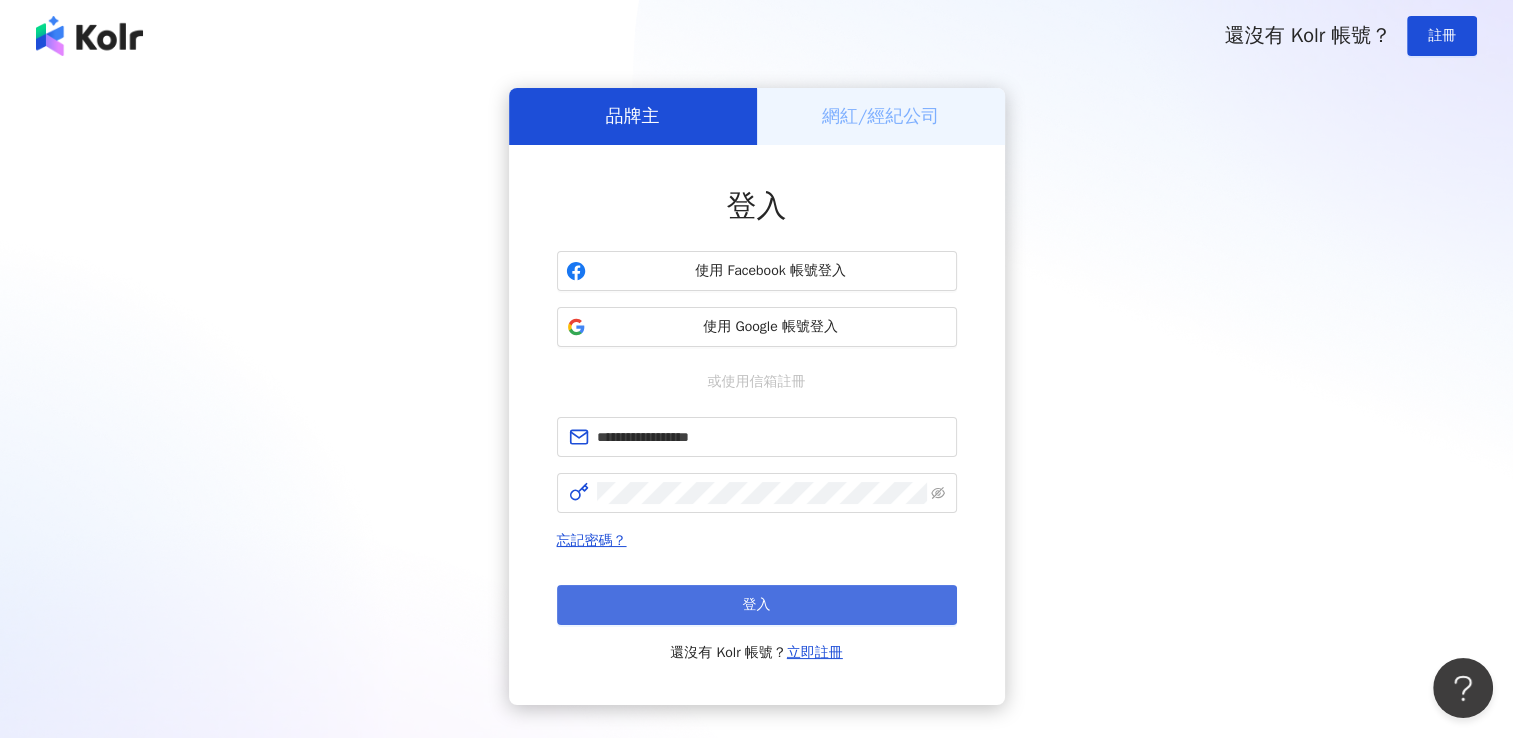 click on "登入" at bounding box center [757, 605] 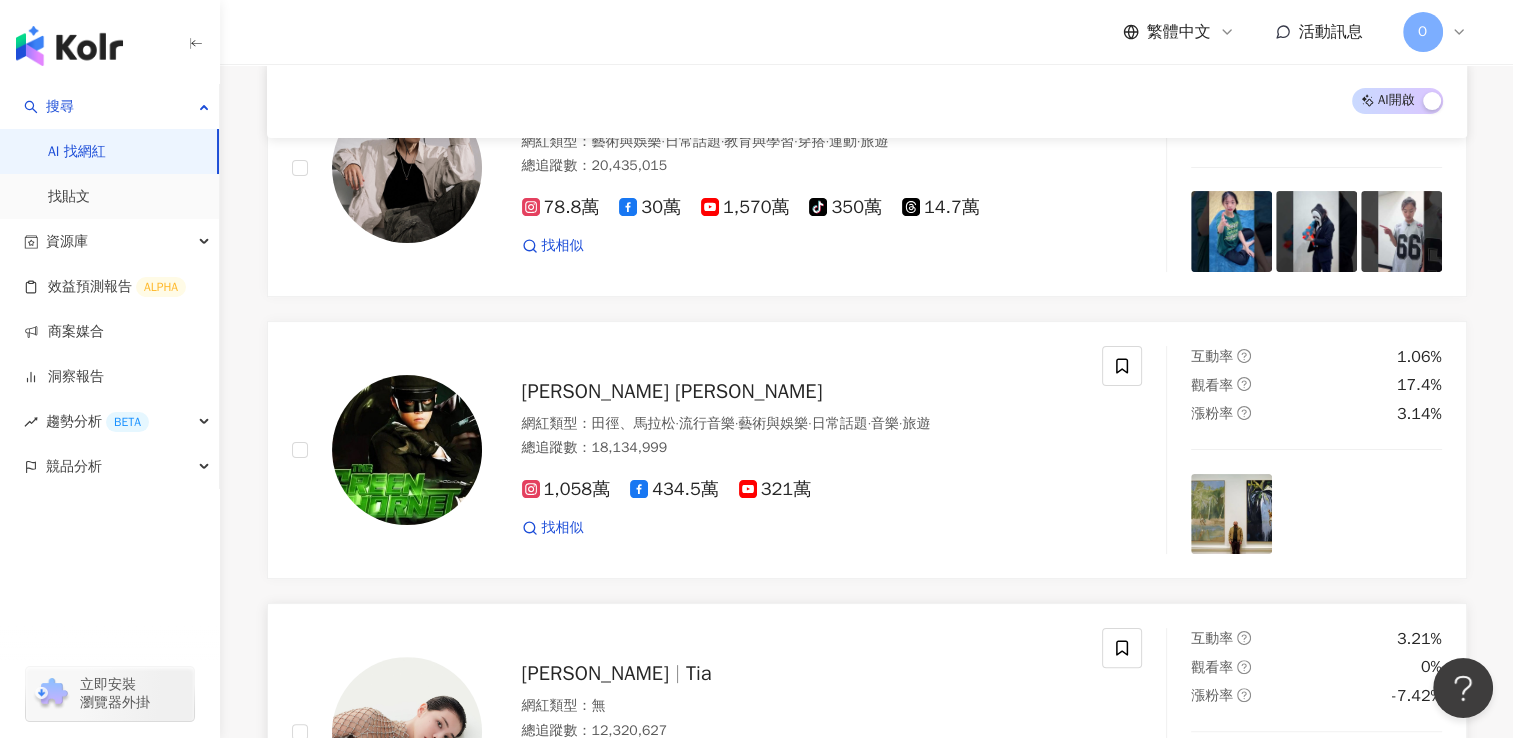 scroll, scrollTop: 300, scrollLeft: 0, axis: vertical 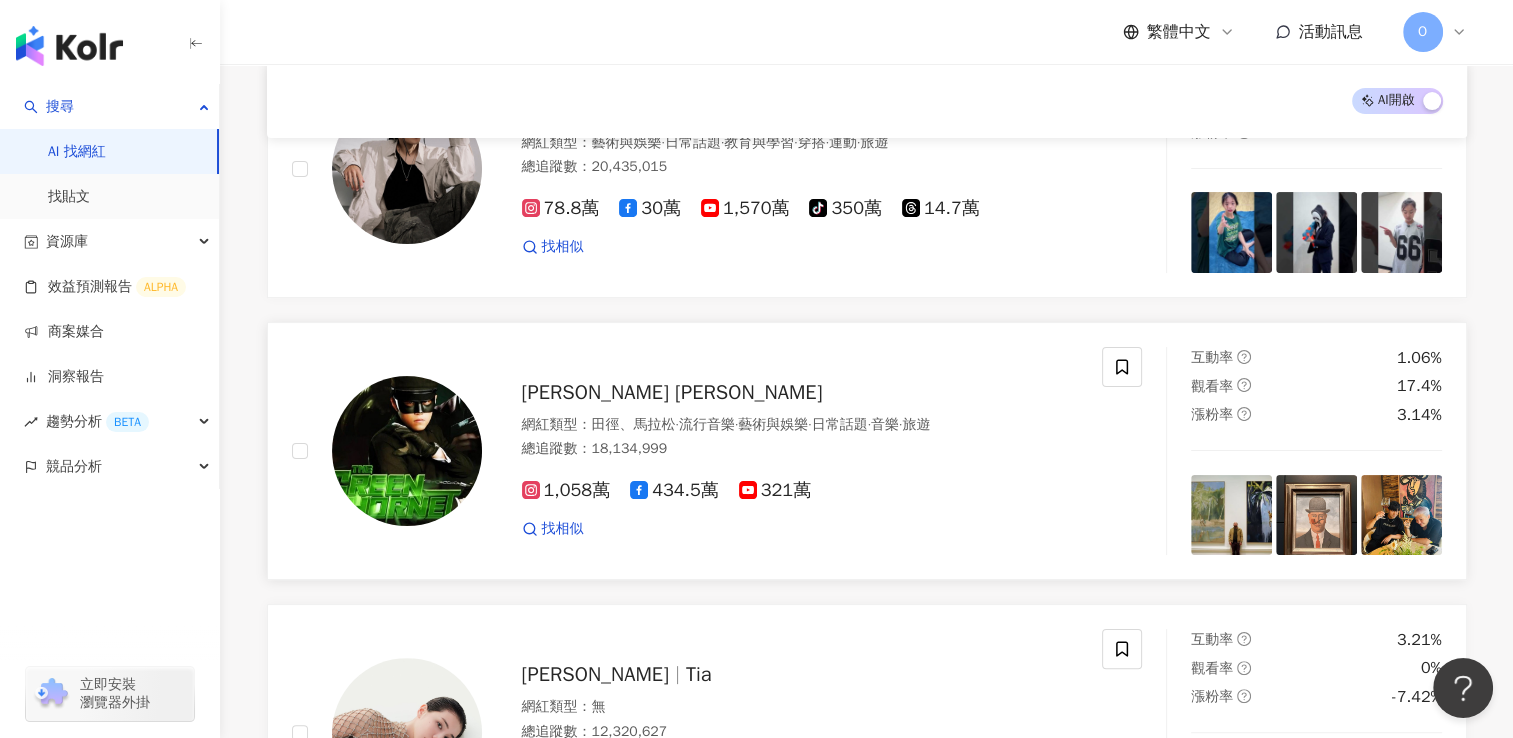 click on "Jay Chou 周杰倫 網紅類型 ： 田徑、馬拉松  ·  流行音樂  ·  藝術與娛樂  ·  日常話題  ·  音樂  ·  旅遊 總追蹤數 ： 18,134,999 1,058萬 434.5萬 321萬 找相似" at bounding box center (780, 451) 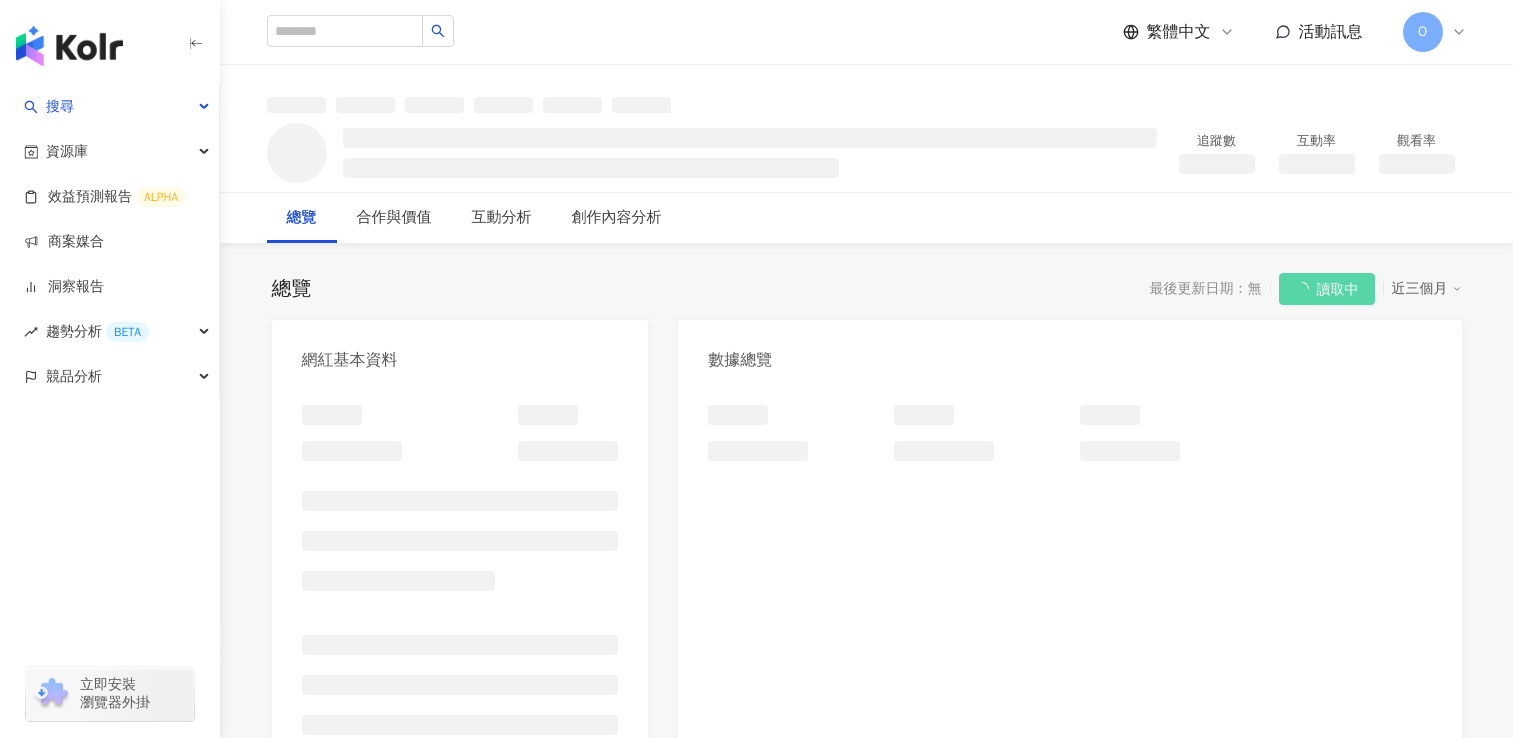 scroll, scrollTop: 0, scrollLeft: 0, axis: both 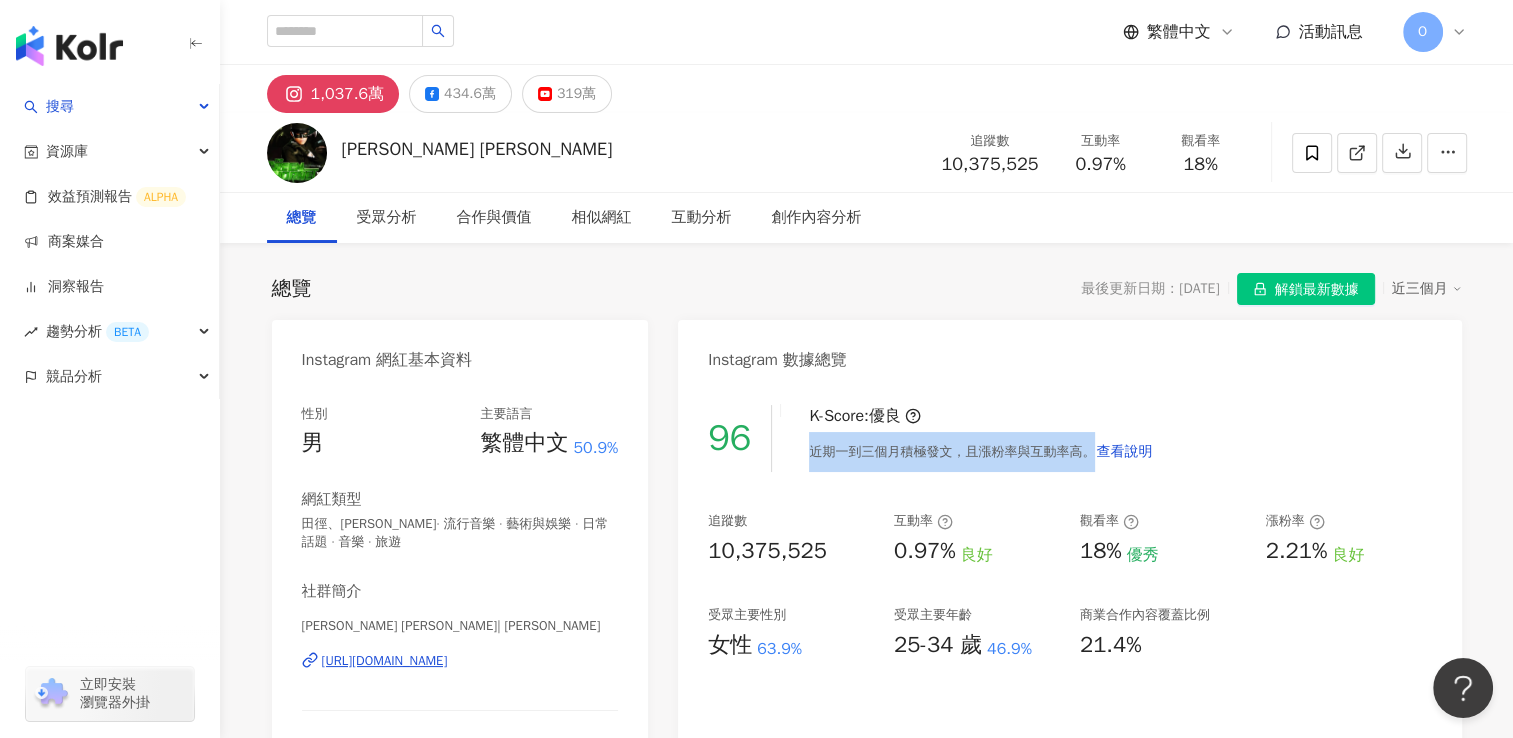 drag, startPoint x: 812, startPoint y: 457, endPoint x: 1171, endPoint y: 458, distance: 359.0014 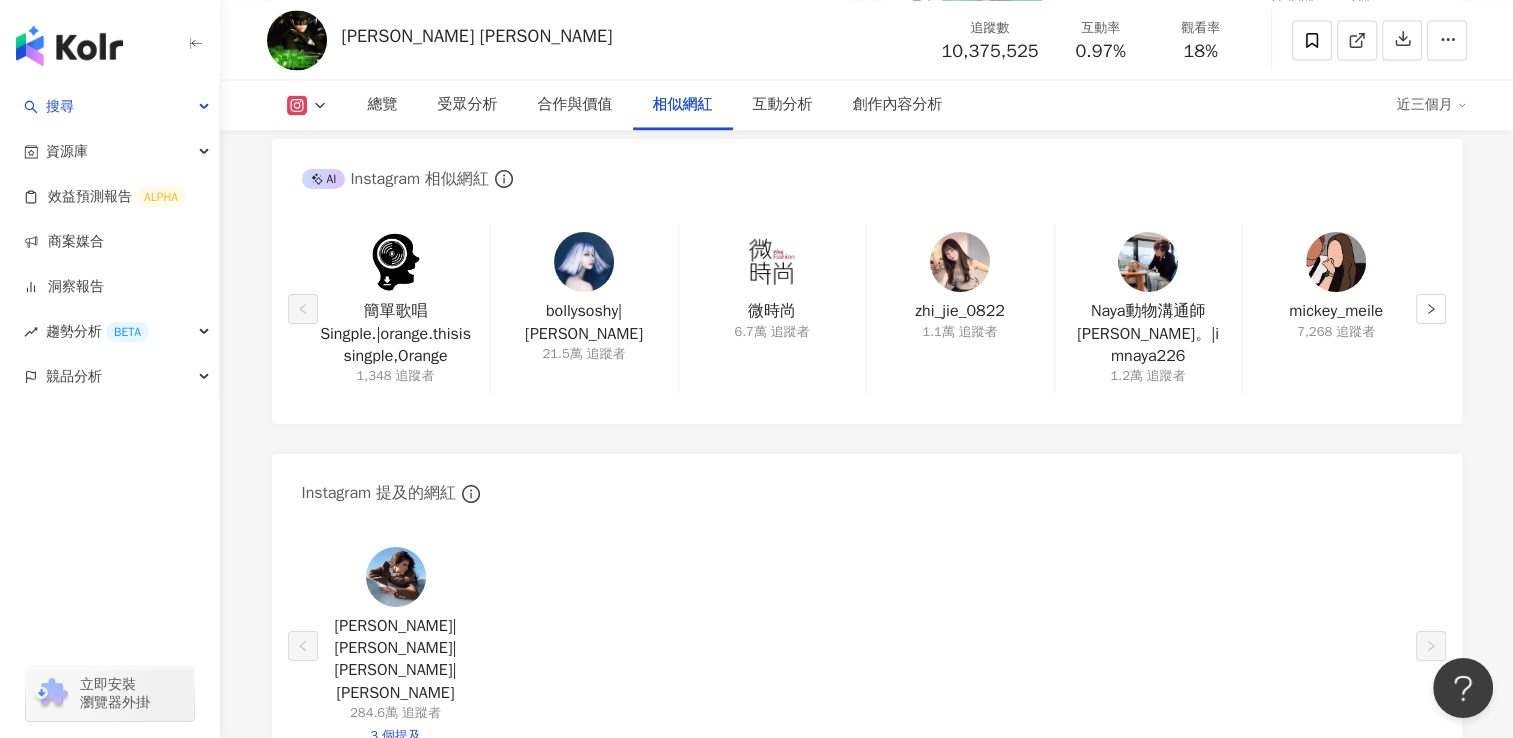 scroll, scrollTop: 3400, scrollLeft: 0, axis: vertical 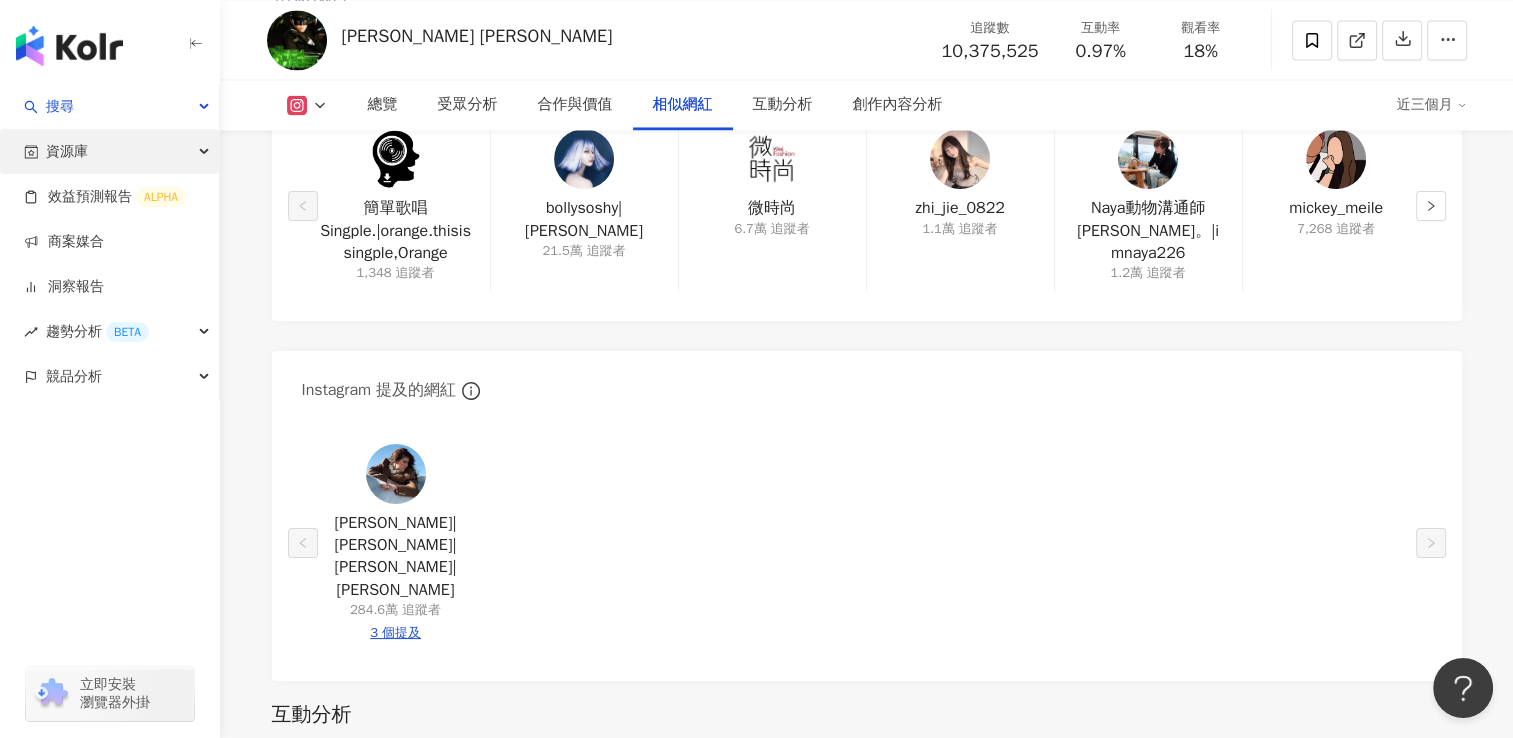 click on "資源庫" at bounding box center (67, 151) 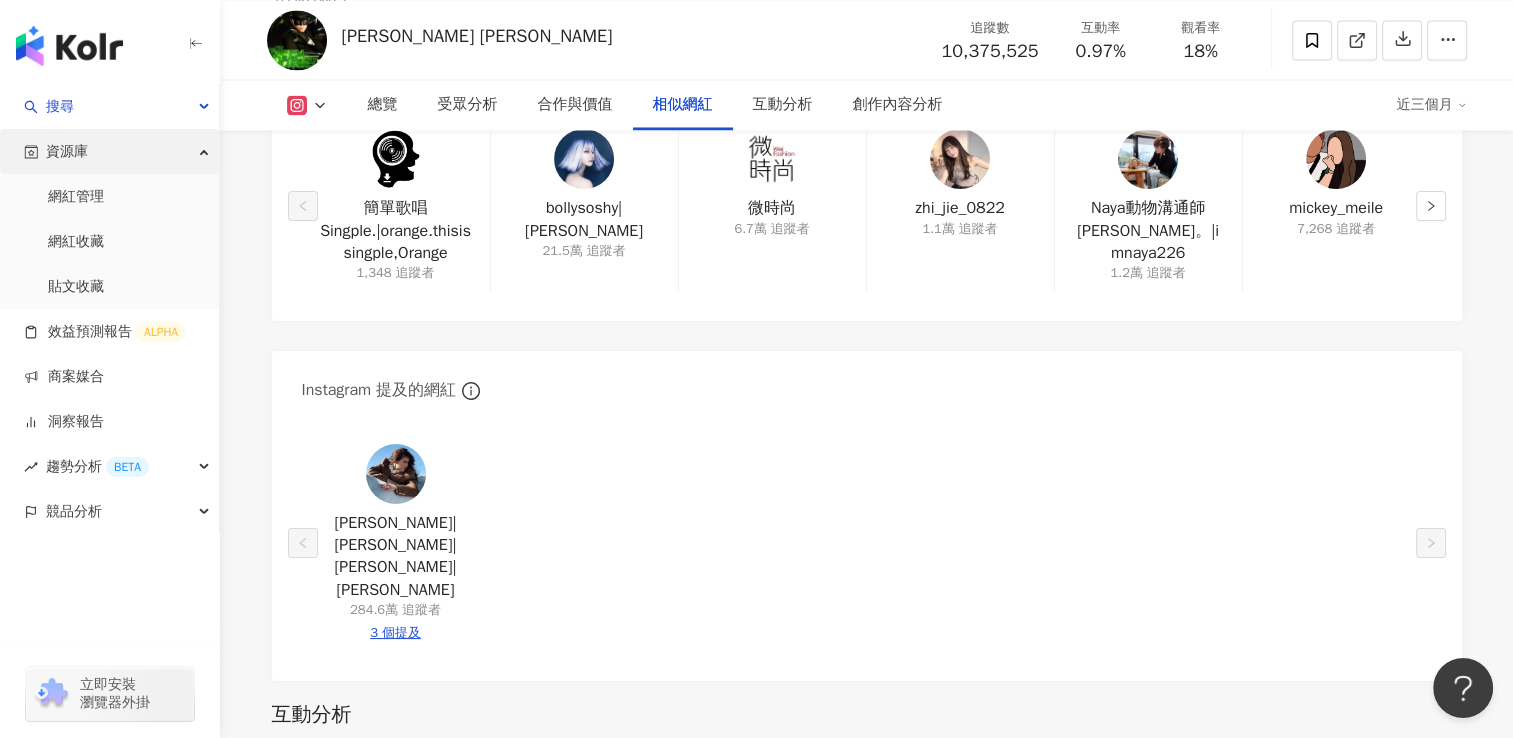 click on "資源庫" at bounding box center (109, 151) 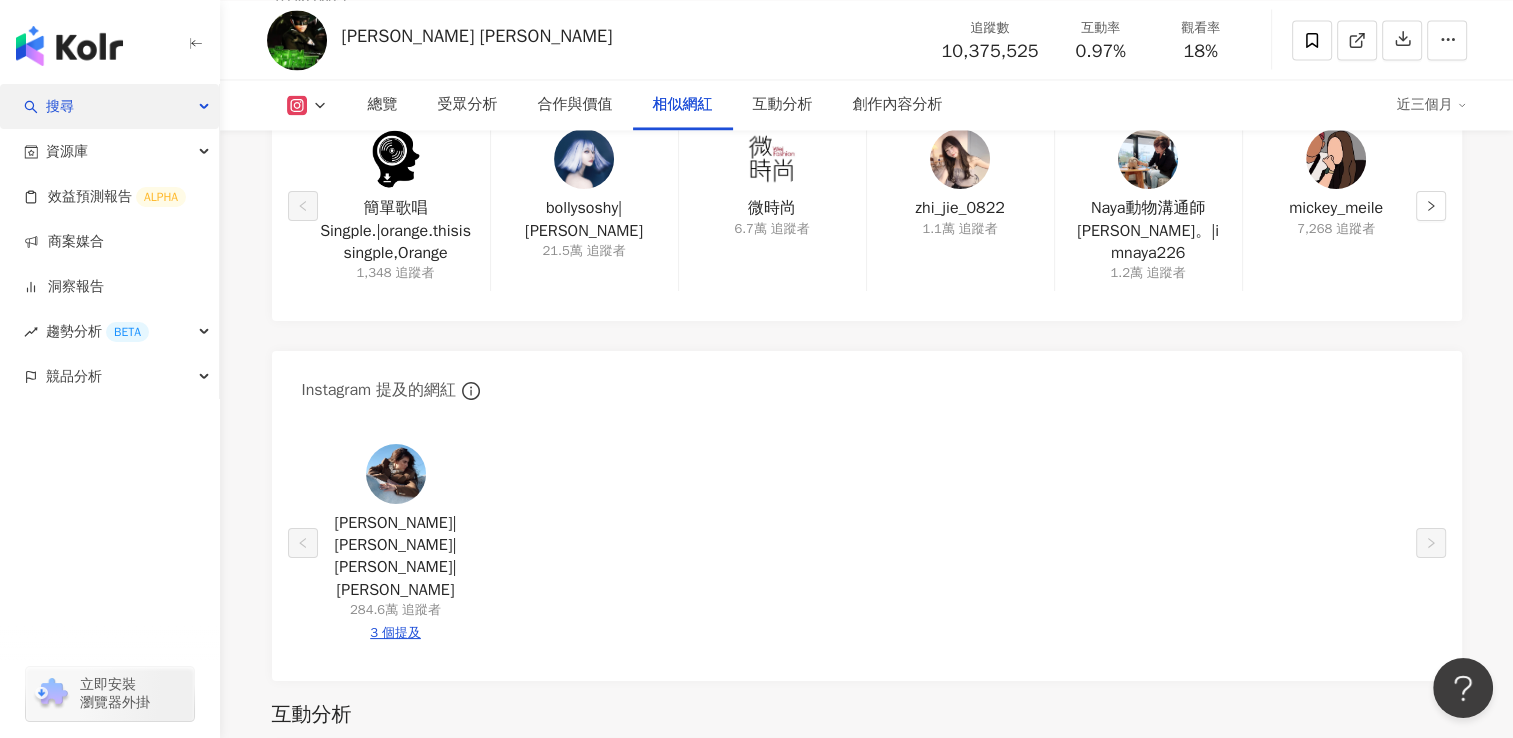 click on "搜尋" at bounding box center (109, 106) 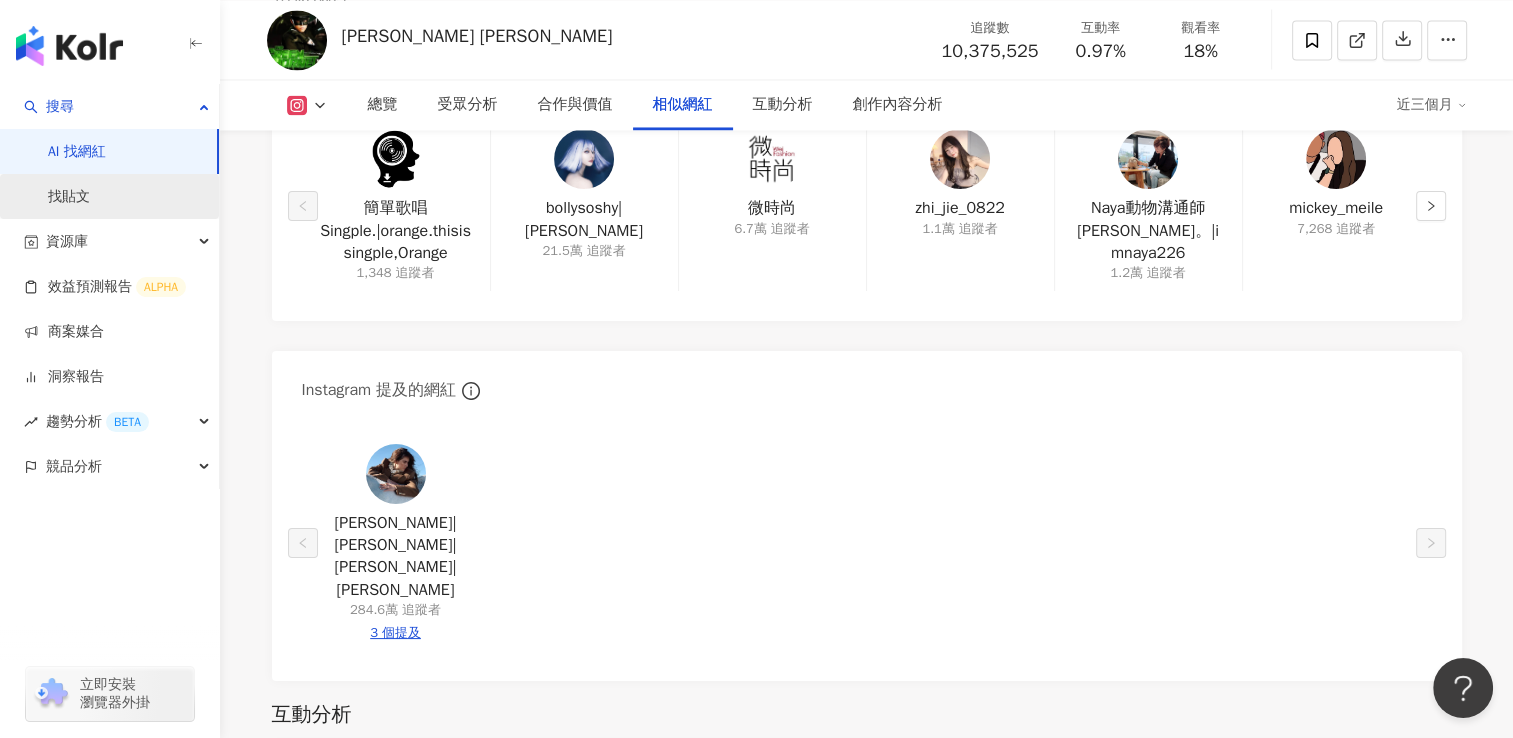 click on "找貼文" at bounding box center (69, 197) 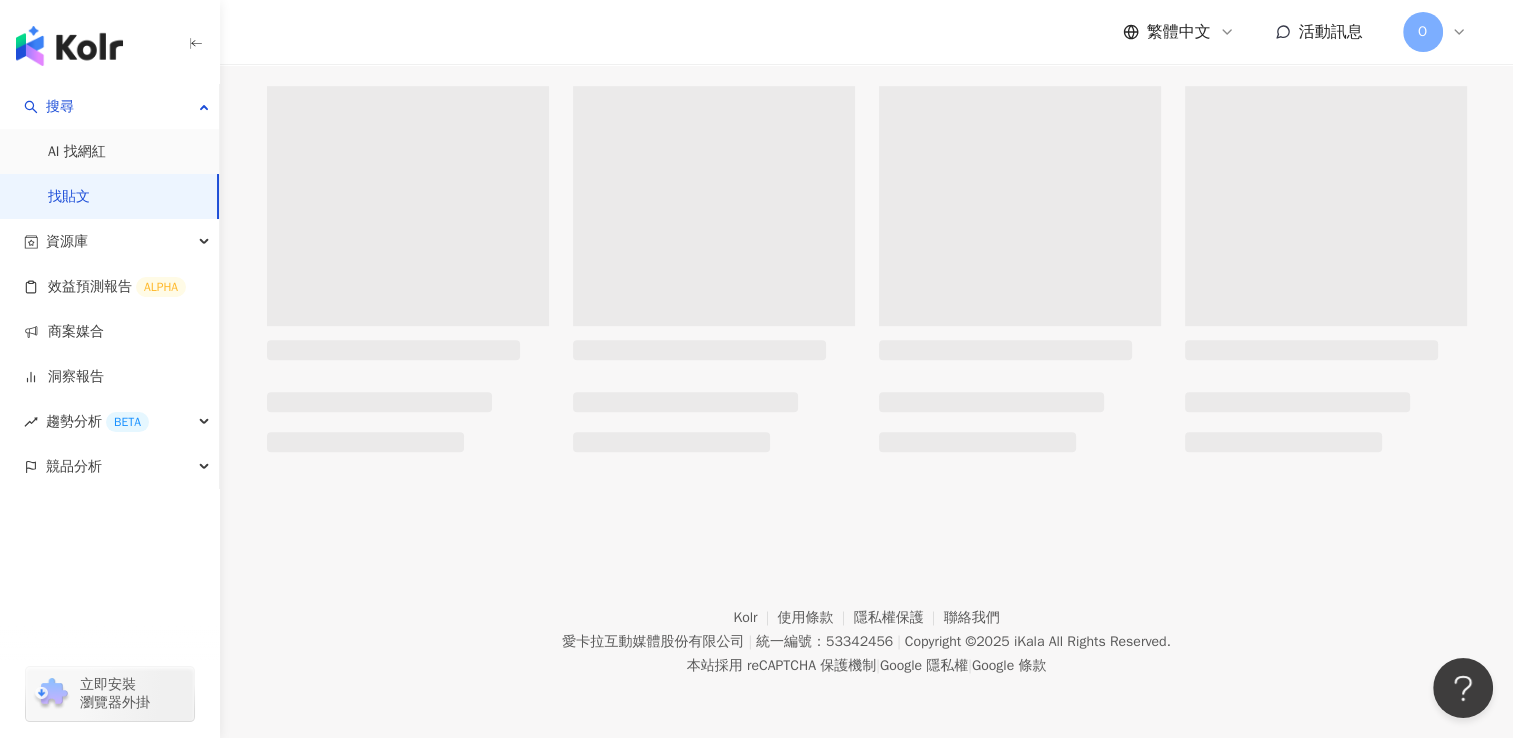 scroll, scrollTop: 0, scrollLeft: 0, axis: both 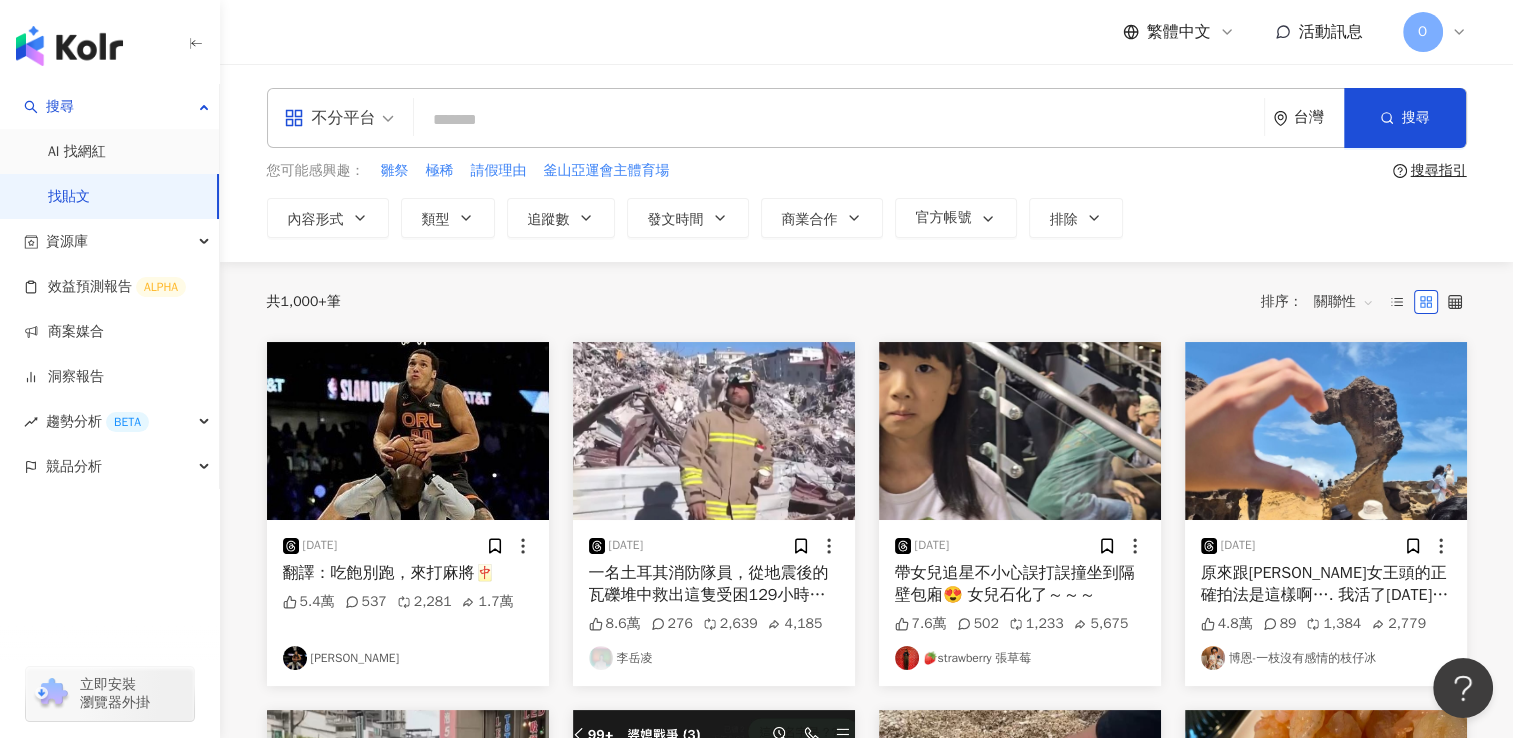 click on "不分平台 台灣 搜尋" at bounding box center (867, 118) 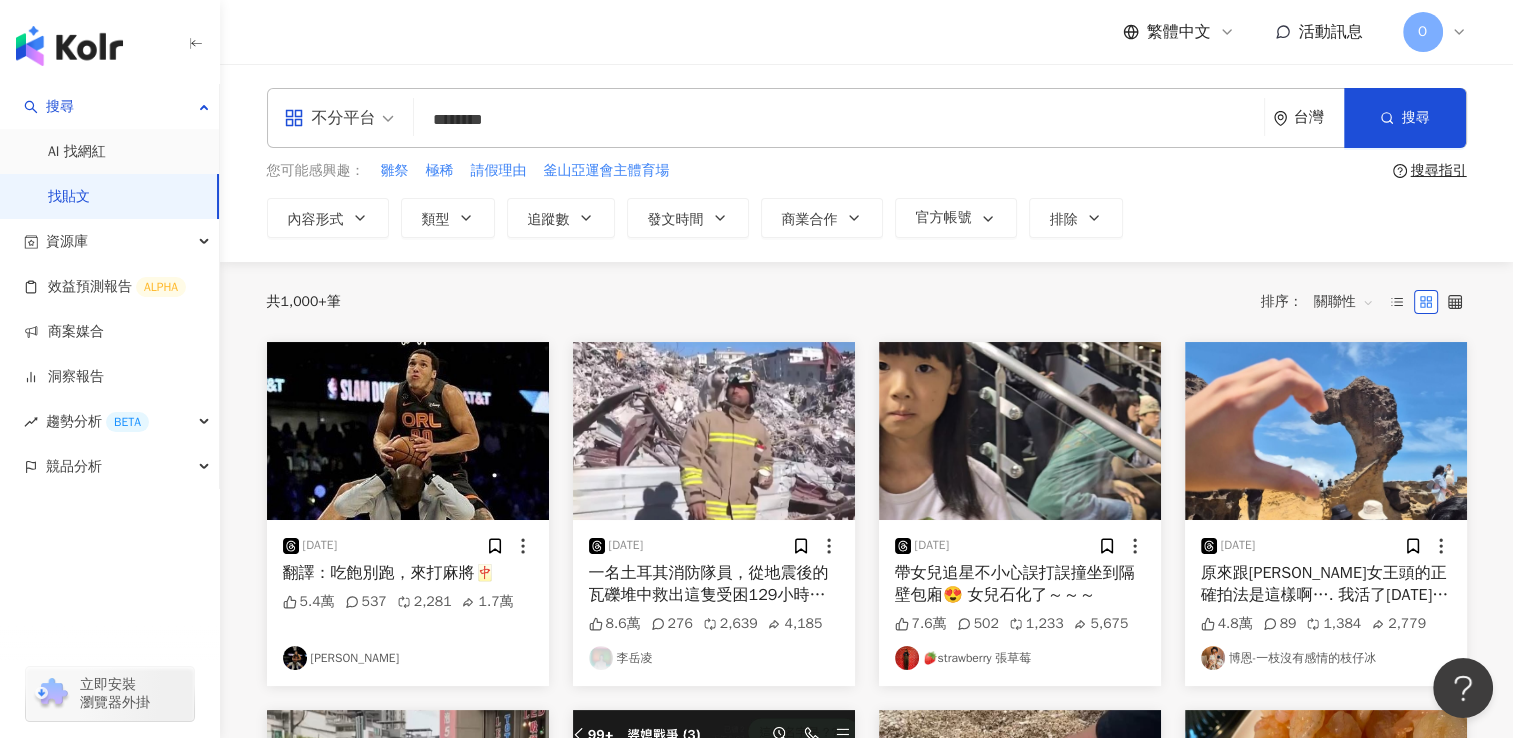 type on "********" 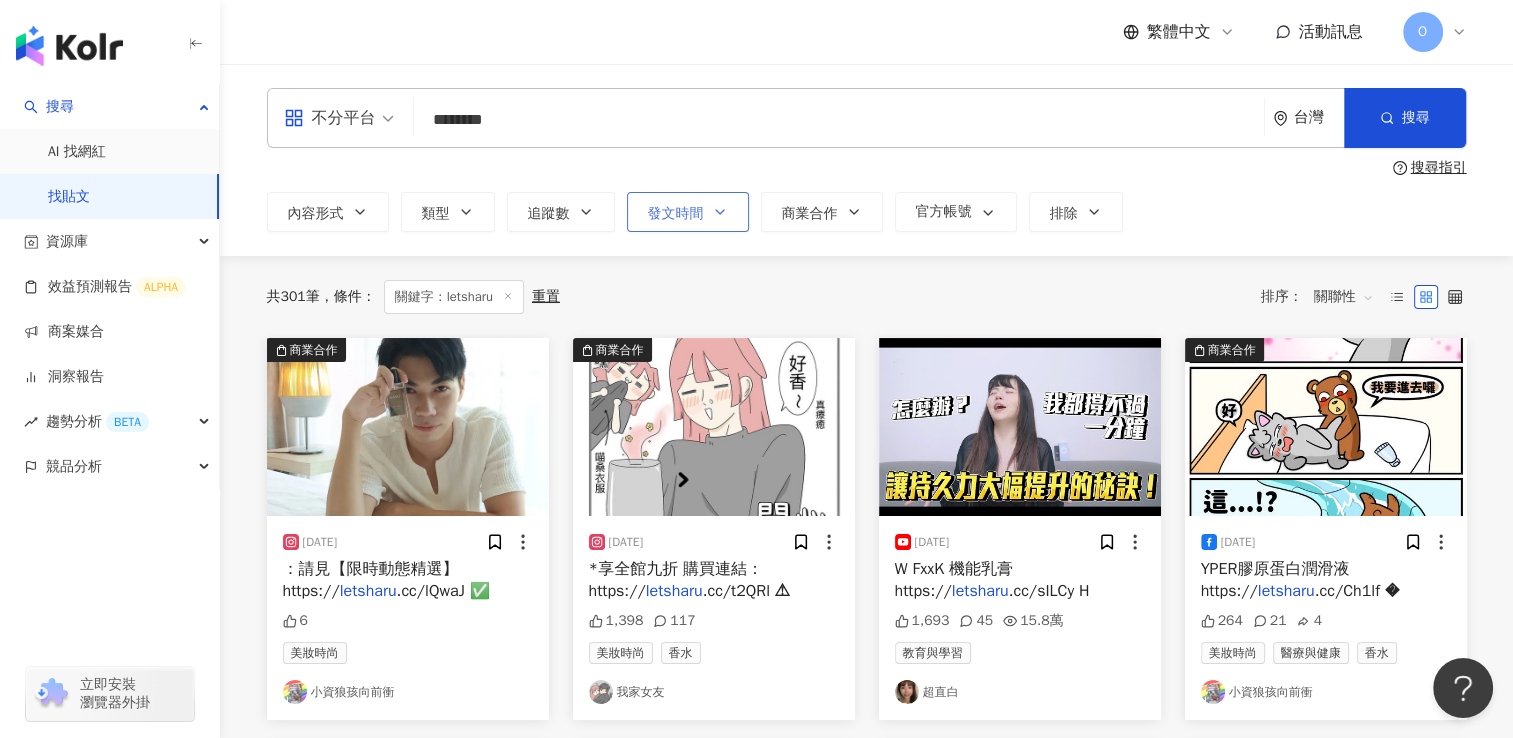click on "發文時間" at bounding box center [676, 214] 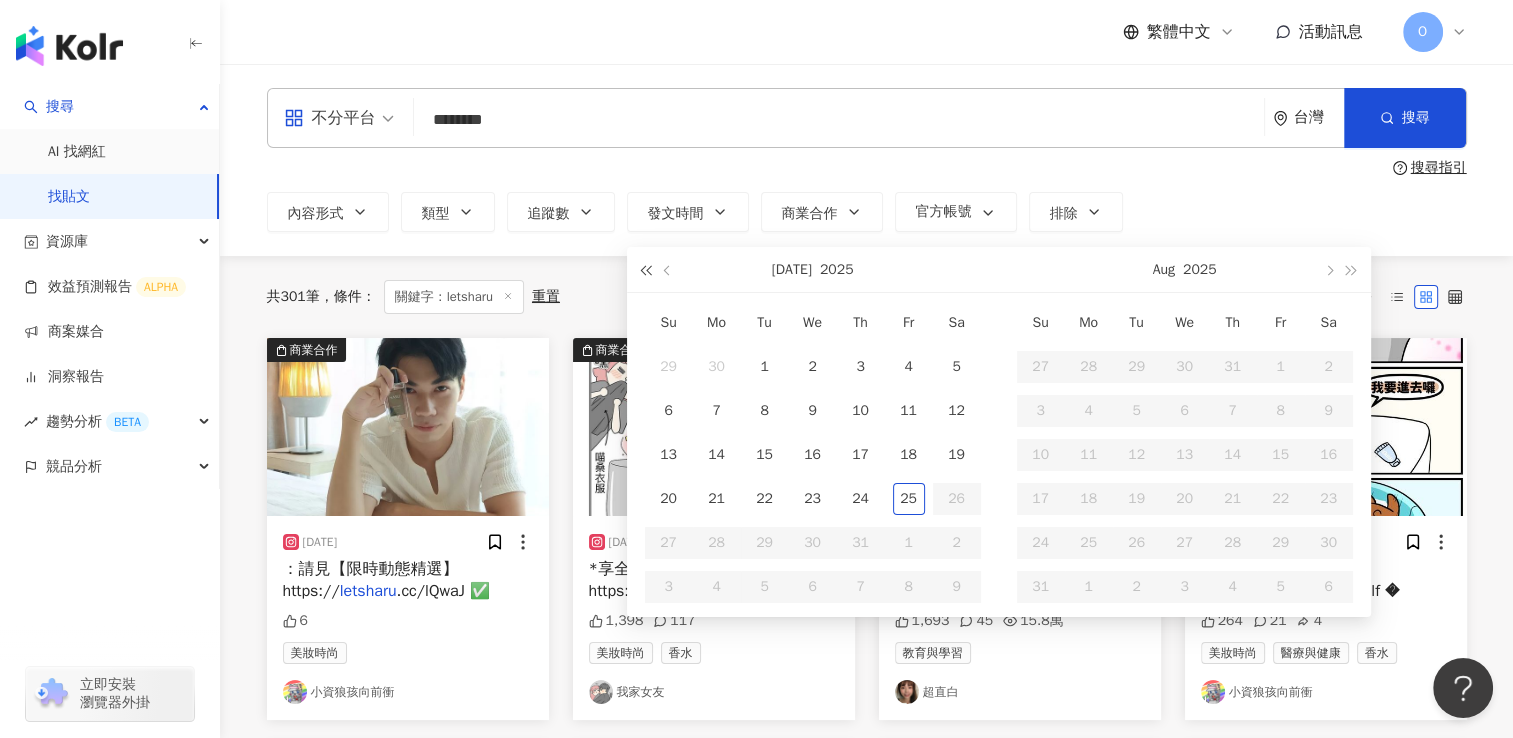 click at bounding box center (646, 270) 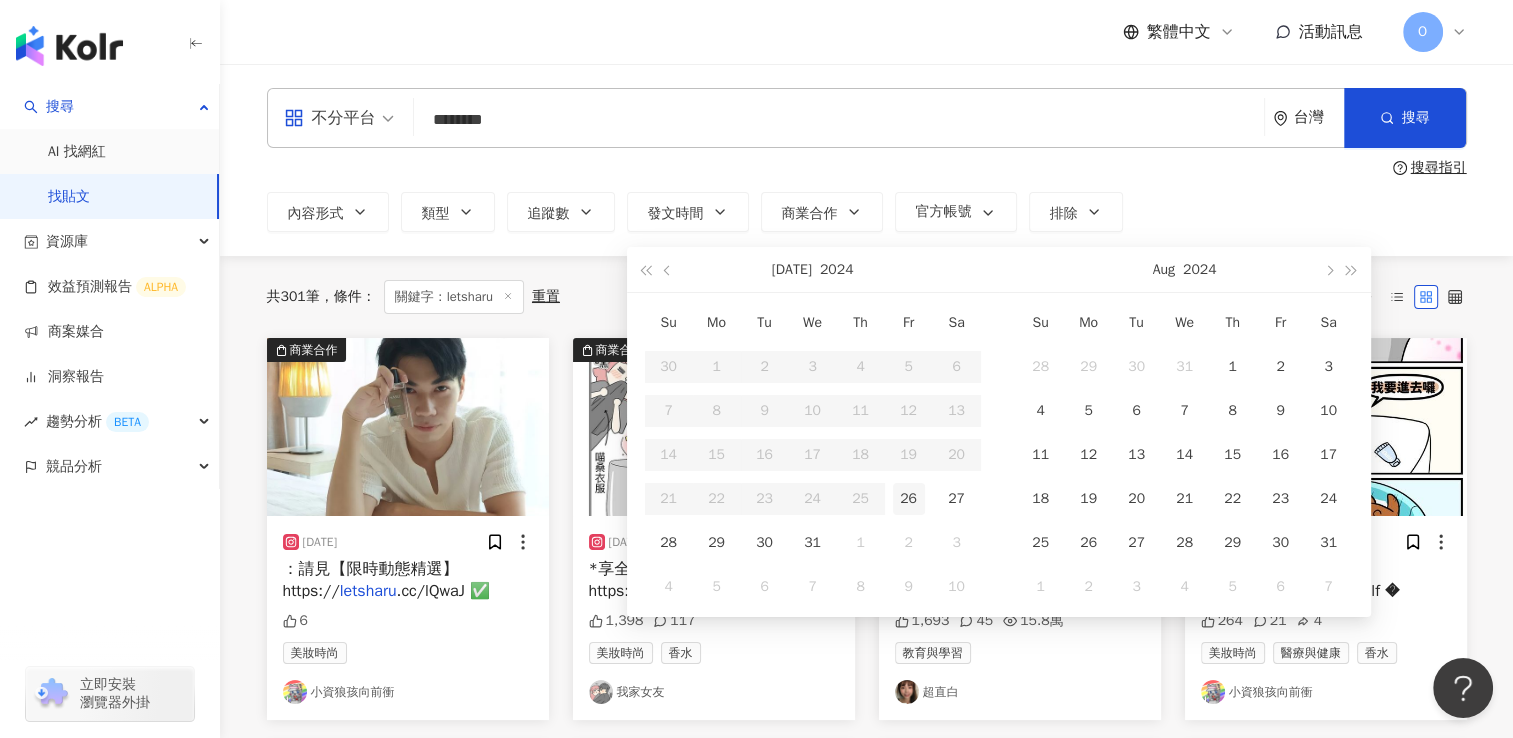 type on "**********" 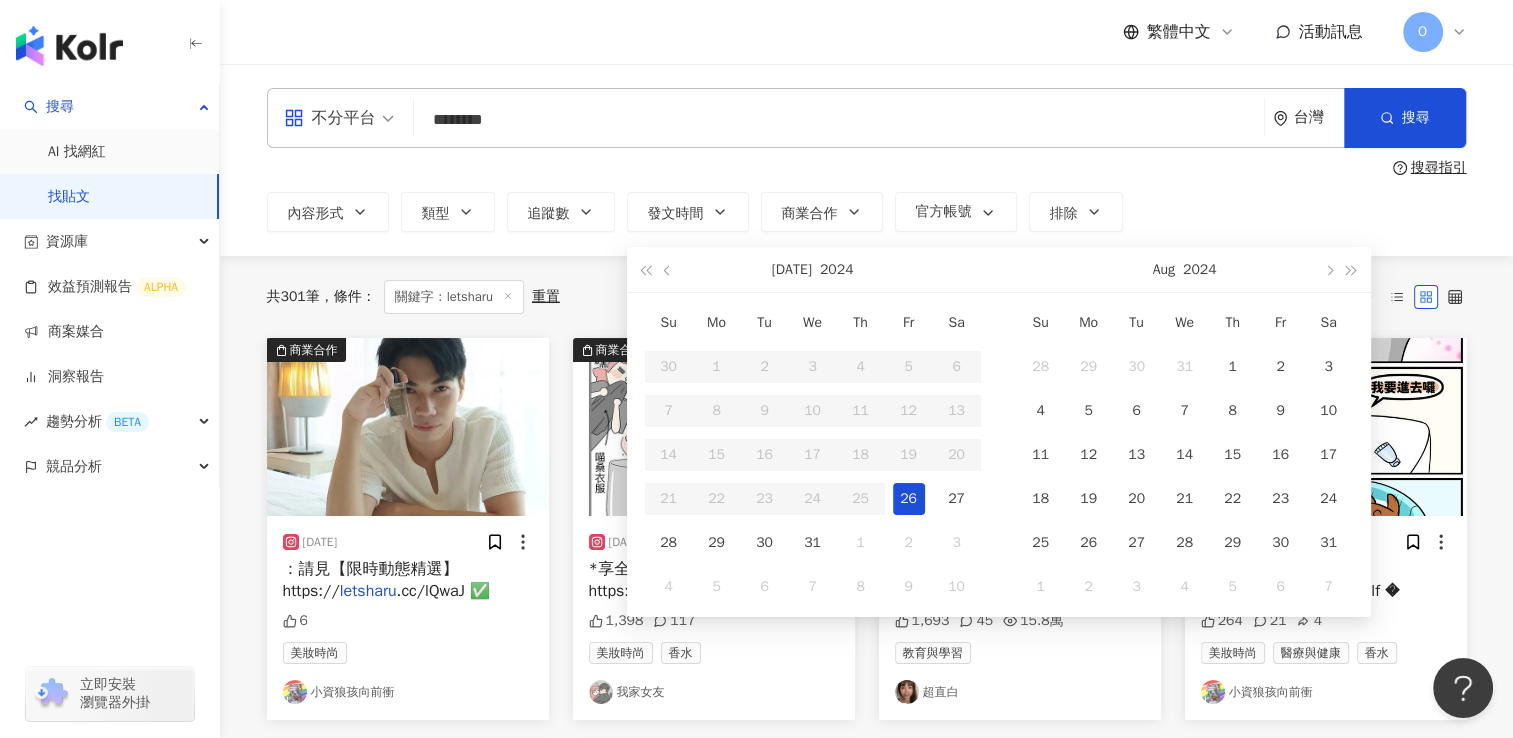 click on "26" at bounding box center (909, 499) 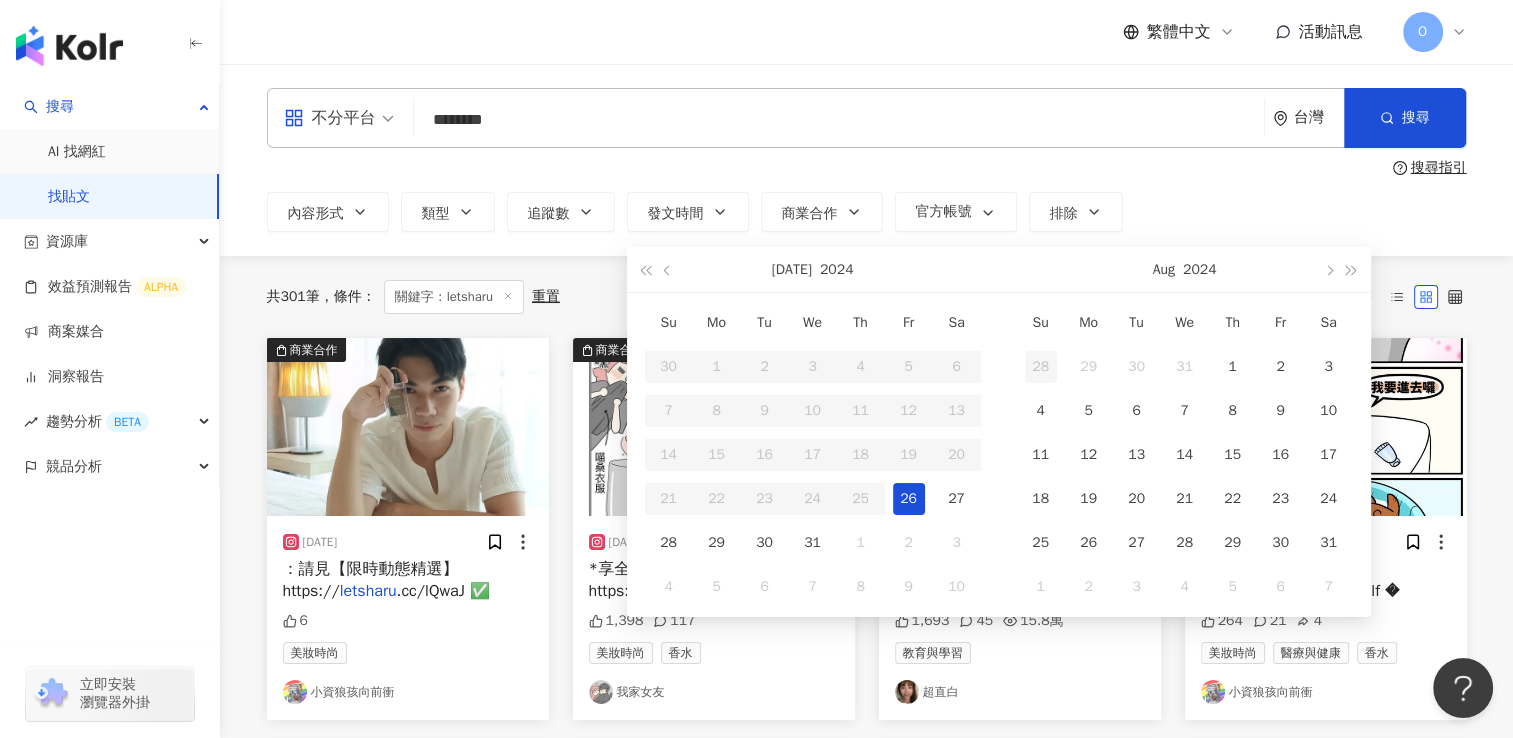 type on "**********" 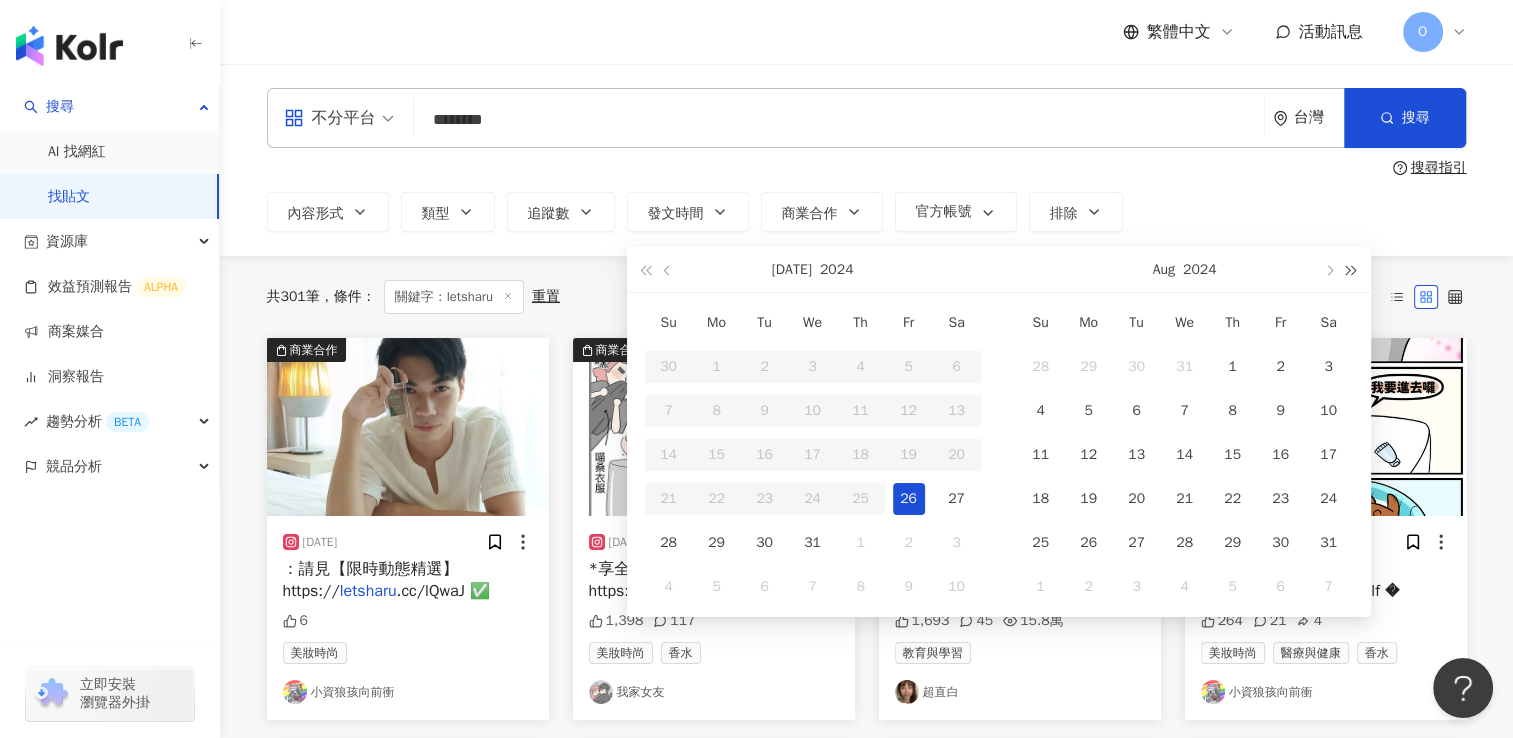 click at bounding box center (1351, 269) 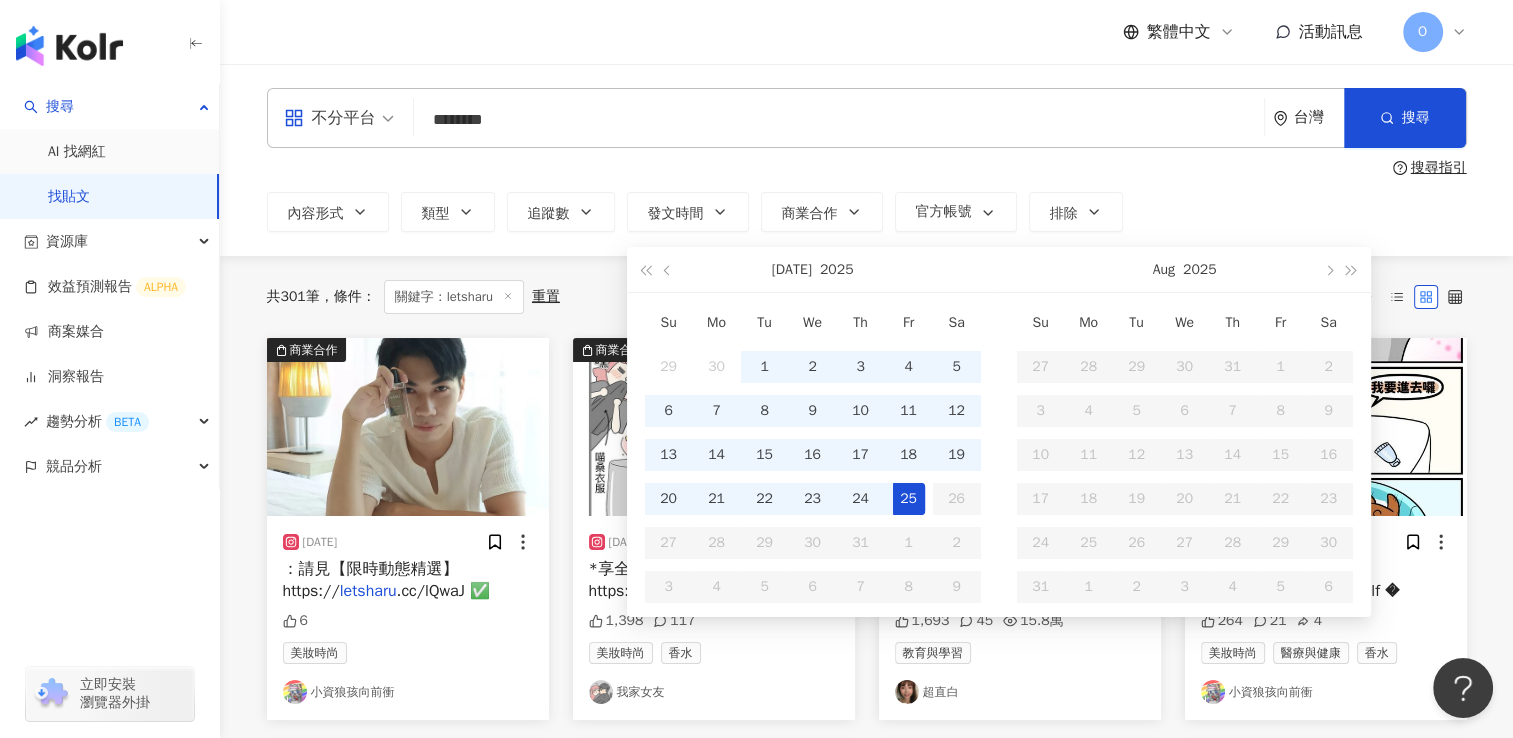 click on "25" at bounding box center (909, 499) 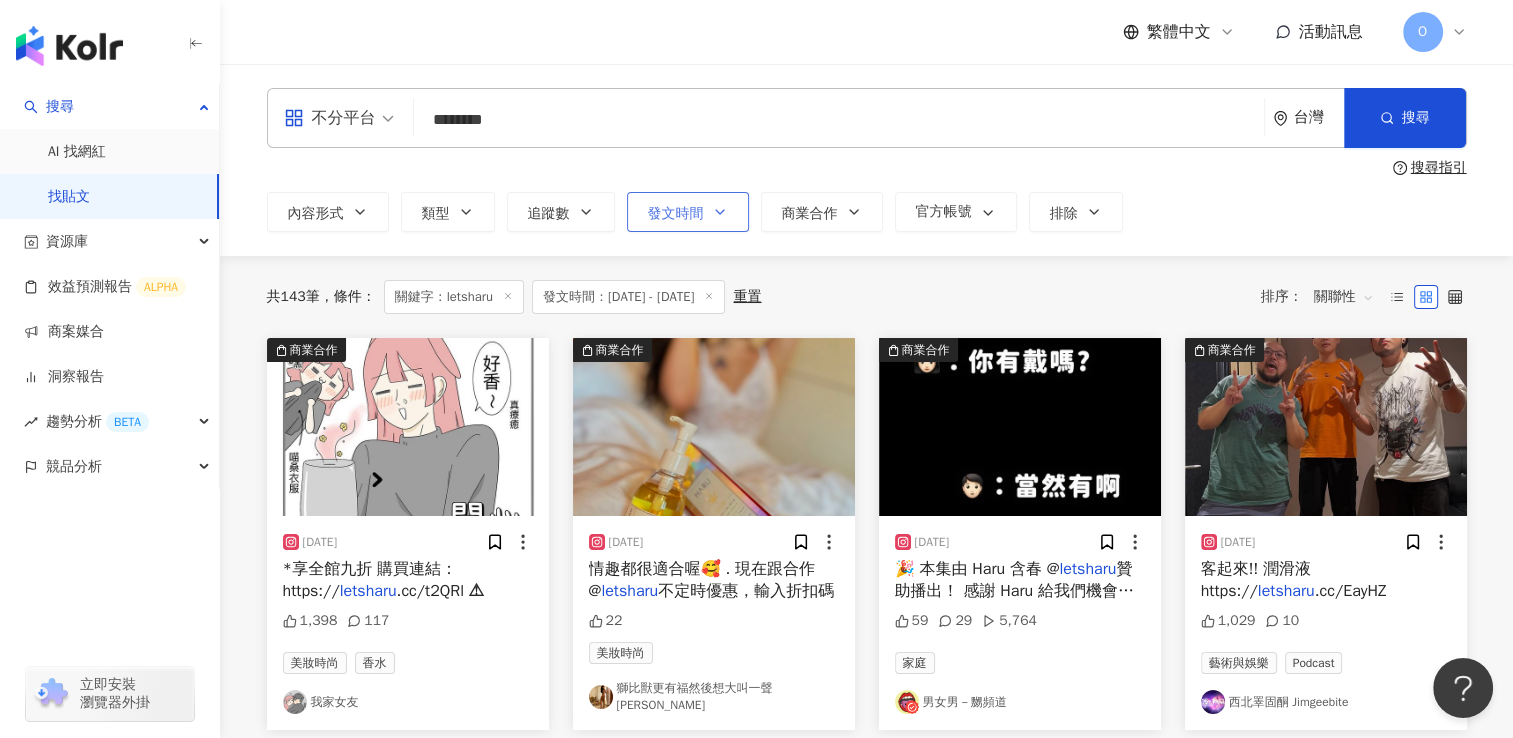 click 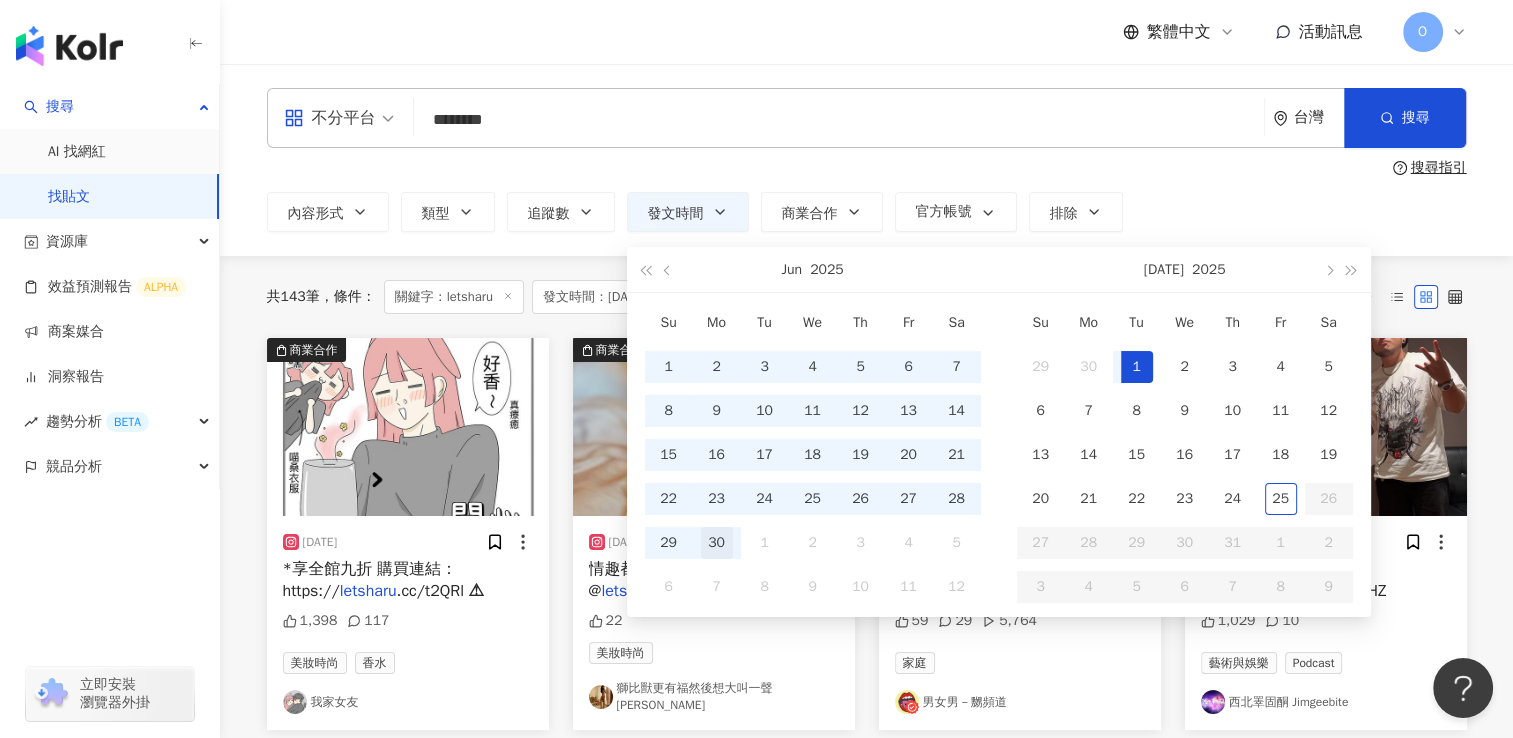 type on "**********" 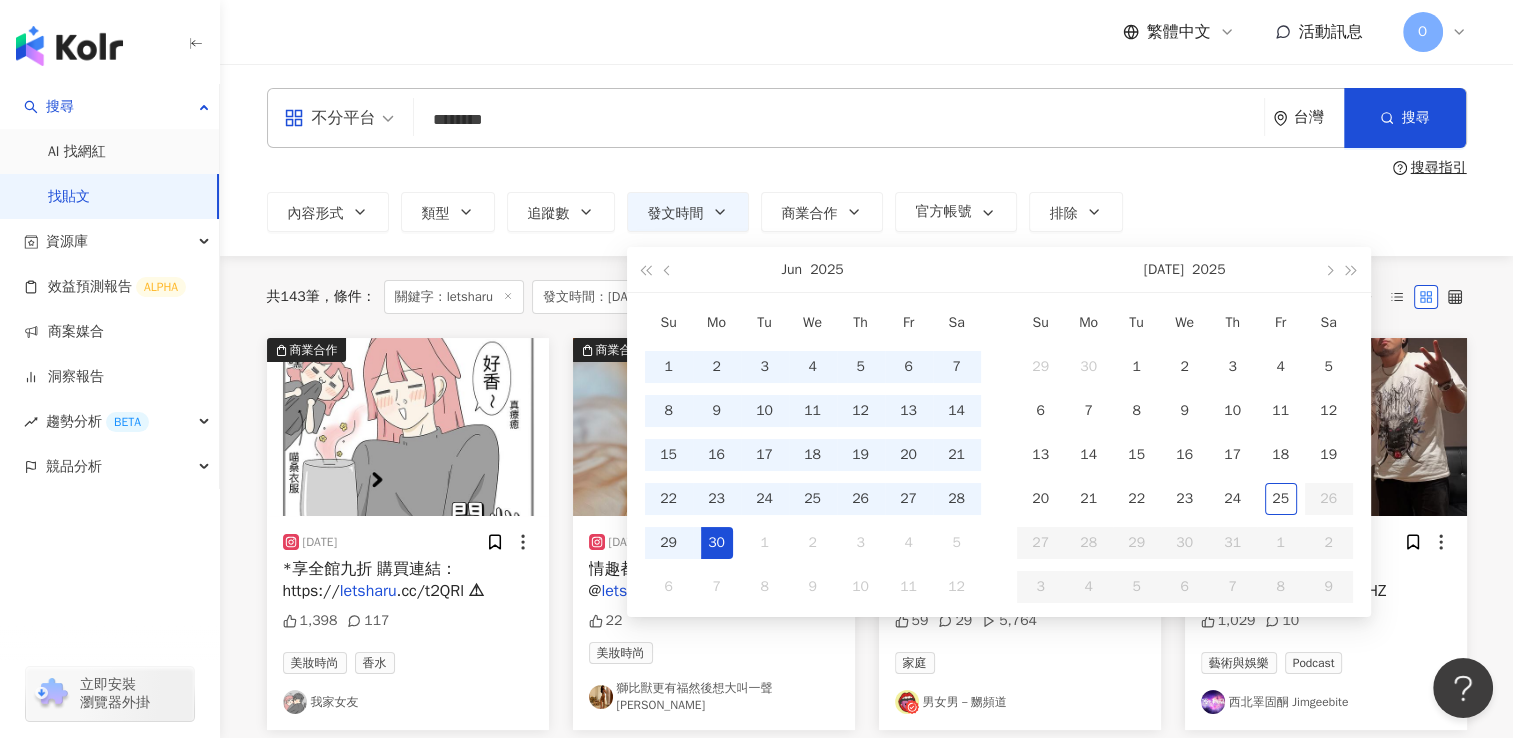 click on "30" at bounding box center [717, 543] 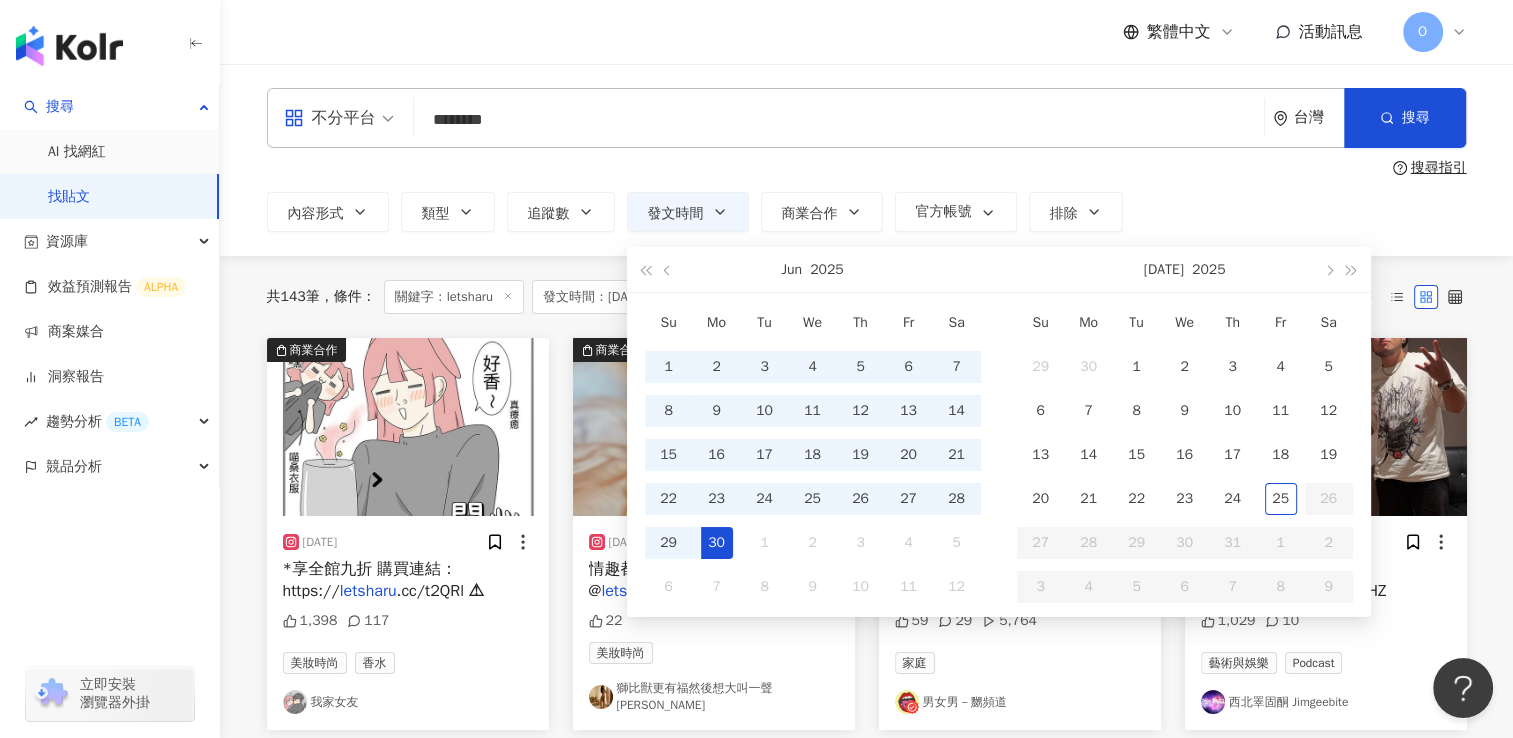 scroll, scrollTop: 0, scrollLeft: 48, axis: horizontal 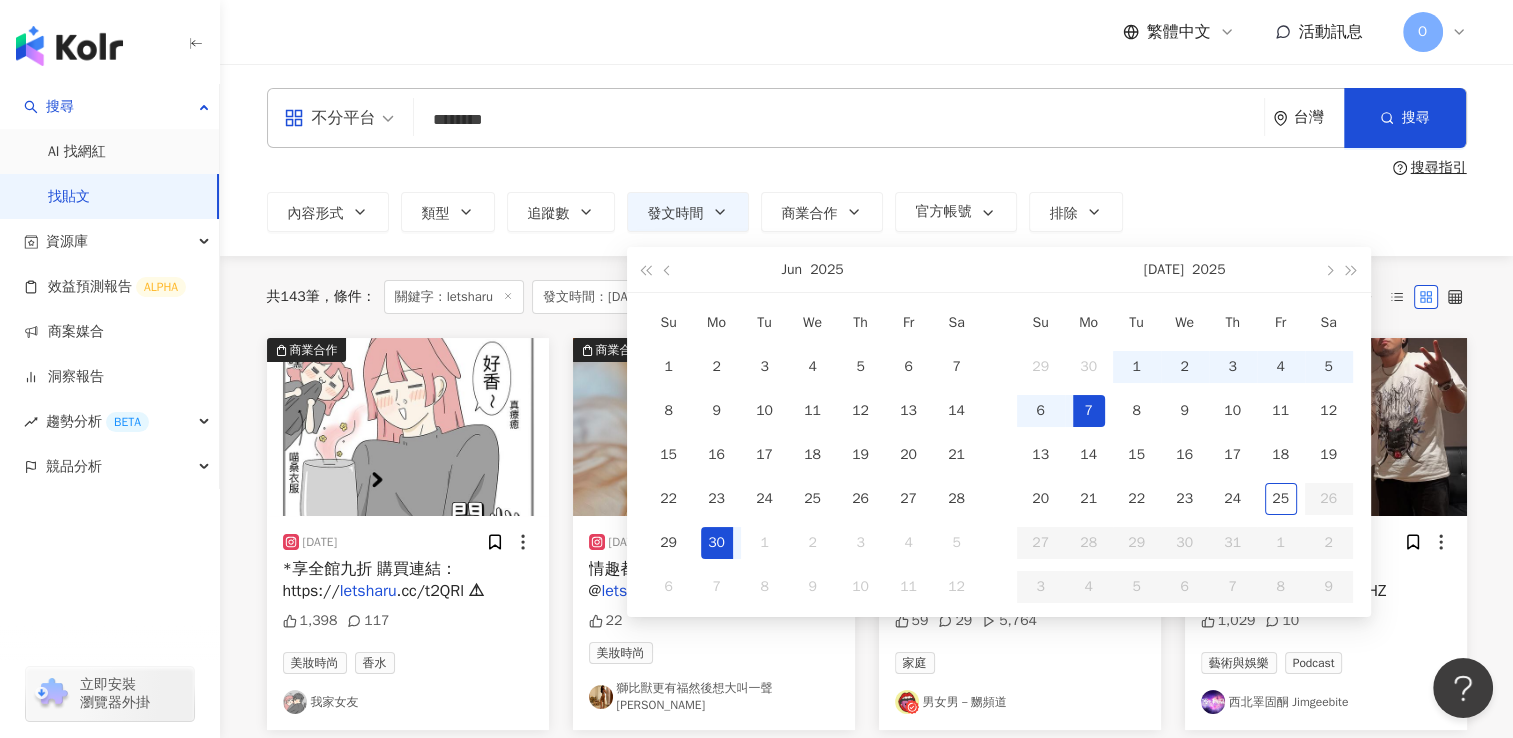 type on "**********" 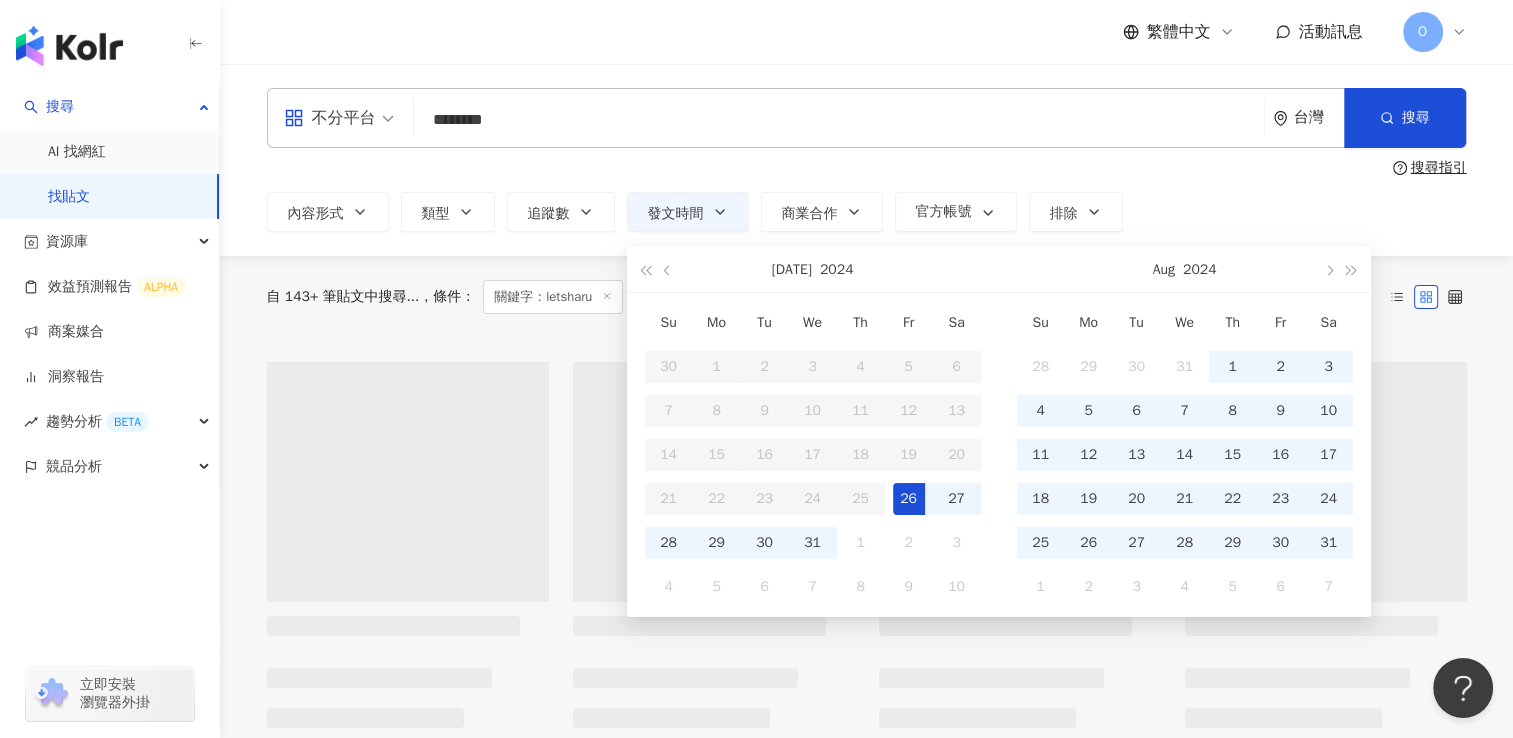 type on "**********" 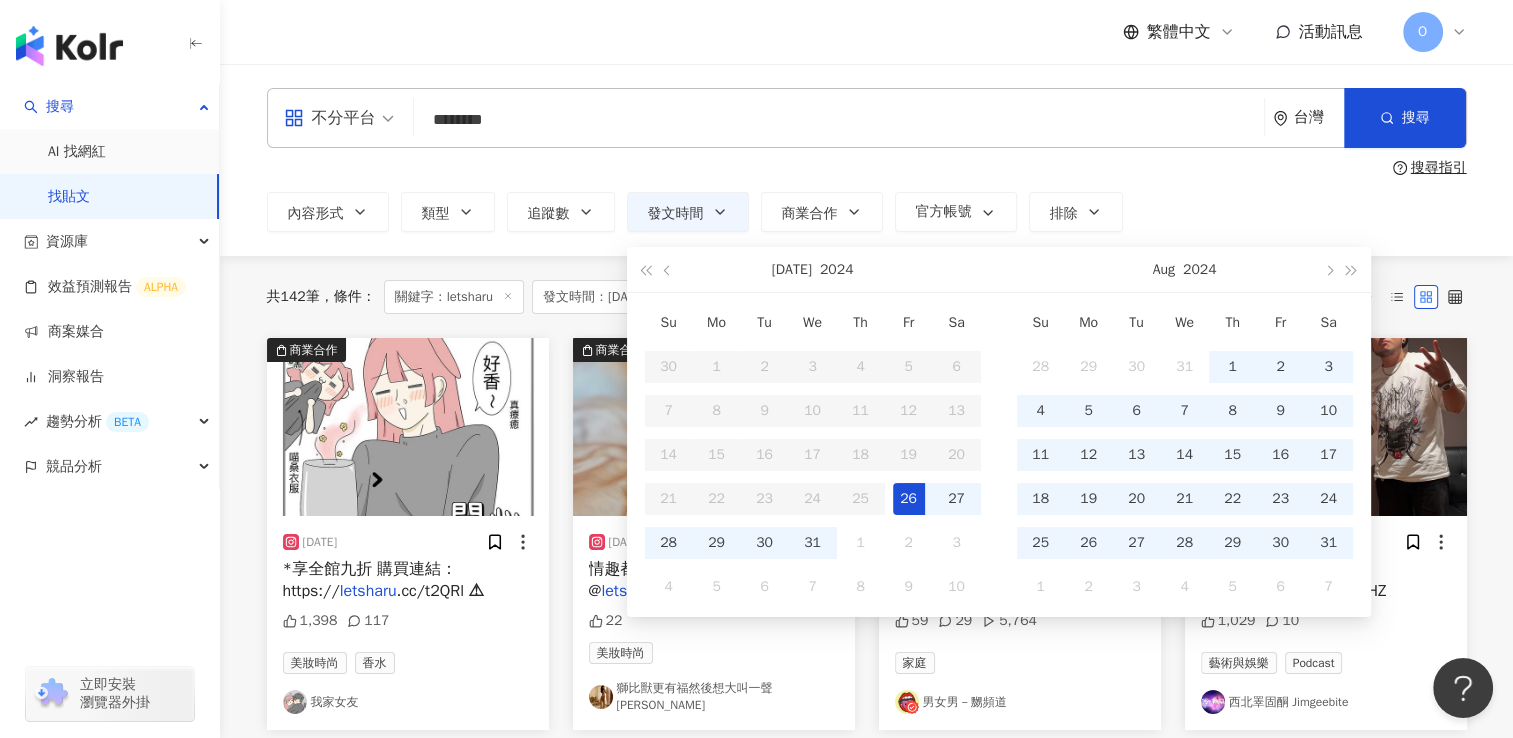 click on "**********" at bounding box center (867, 160) 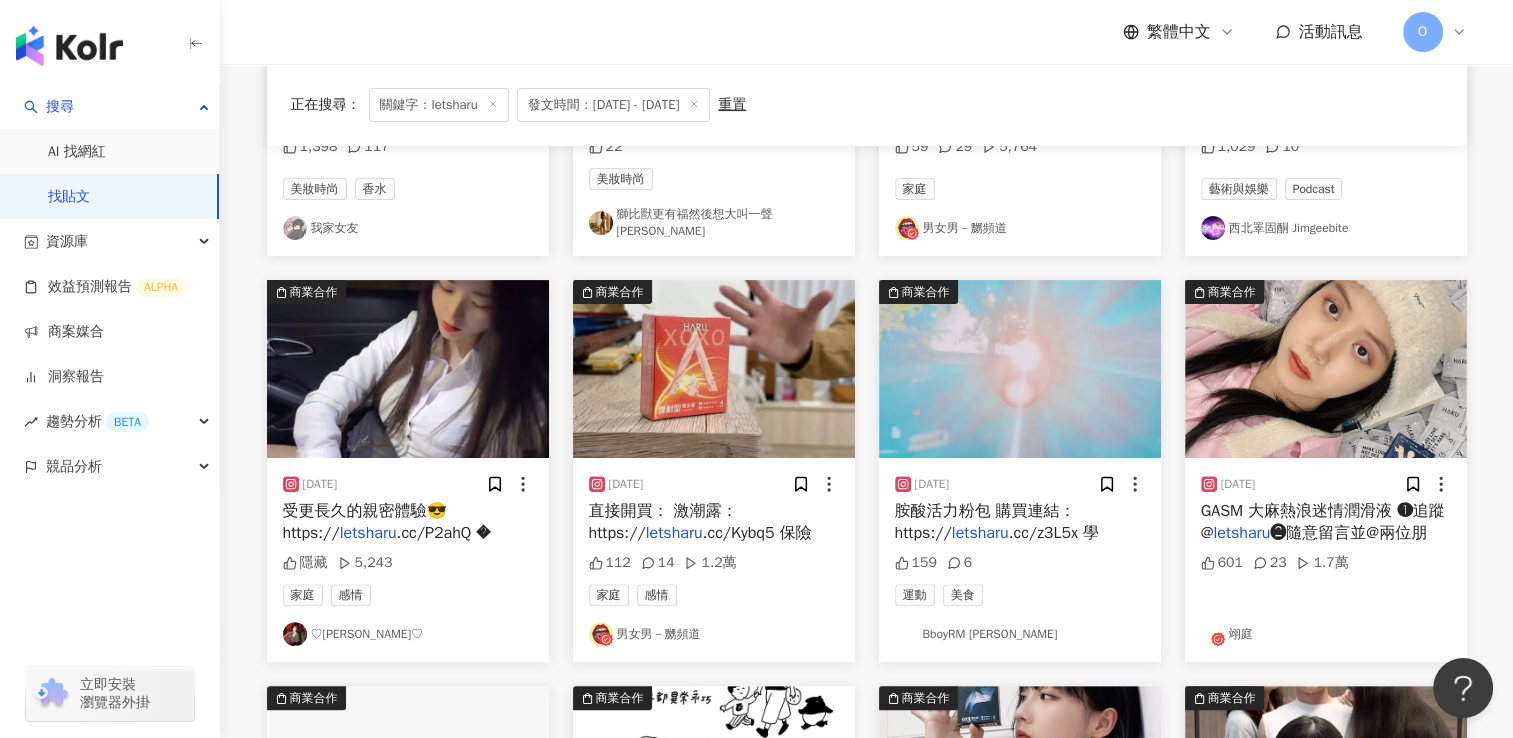 scroll, scrollTop: 475, scrollLeft: 0, axis: vertical 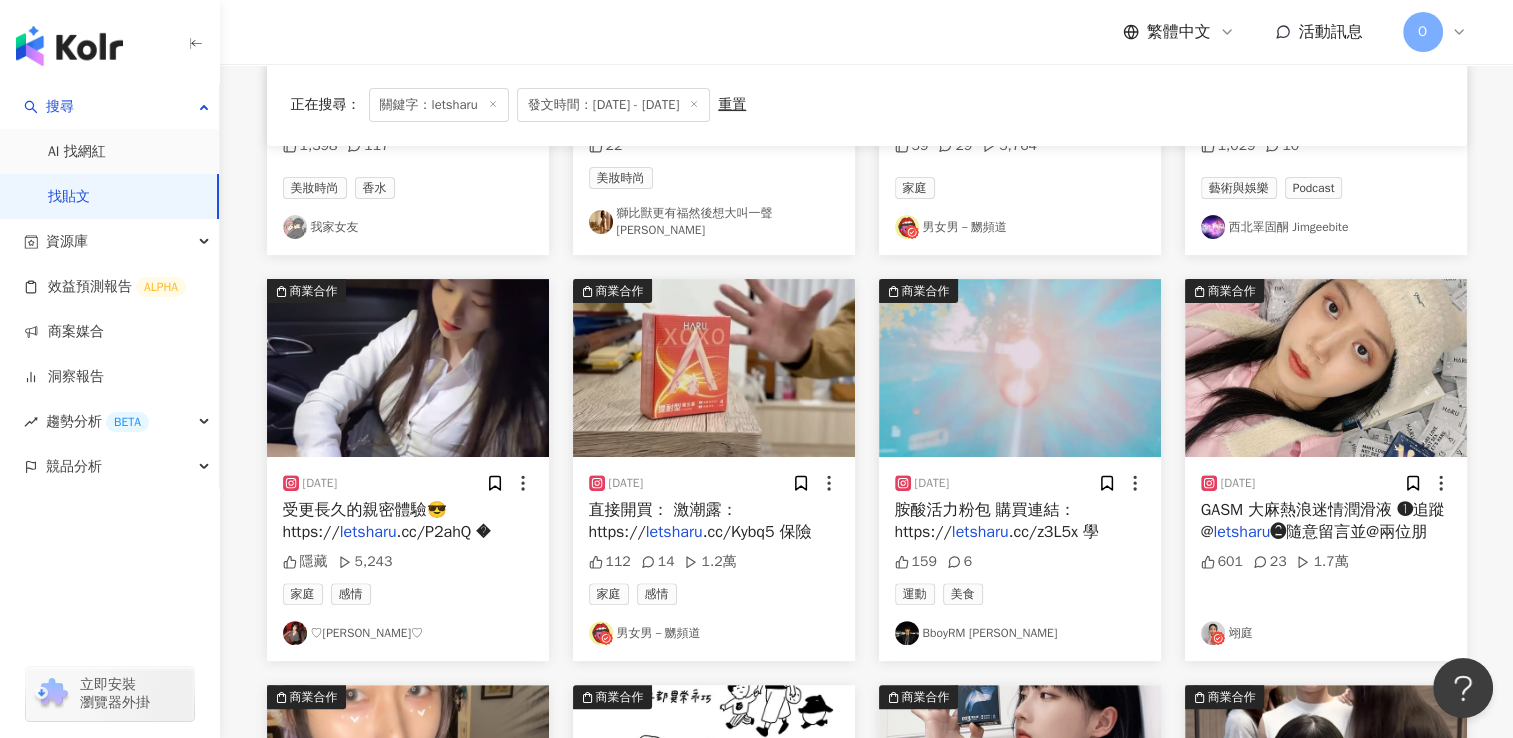 click at bounding box center (714, 368) 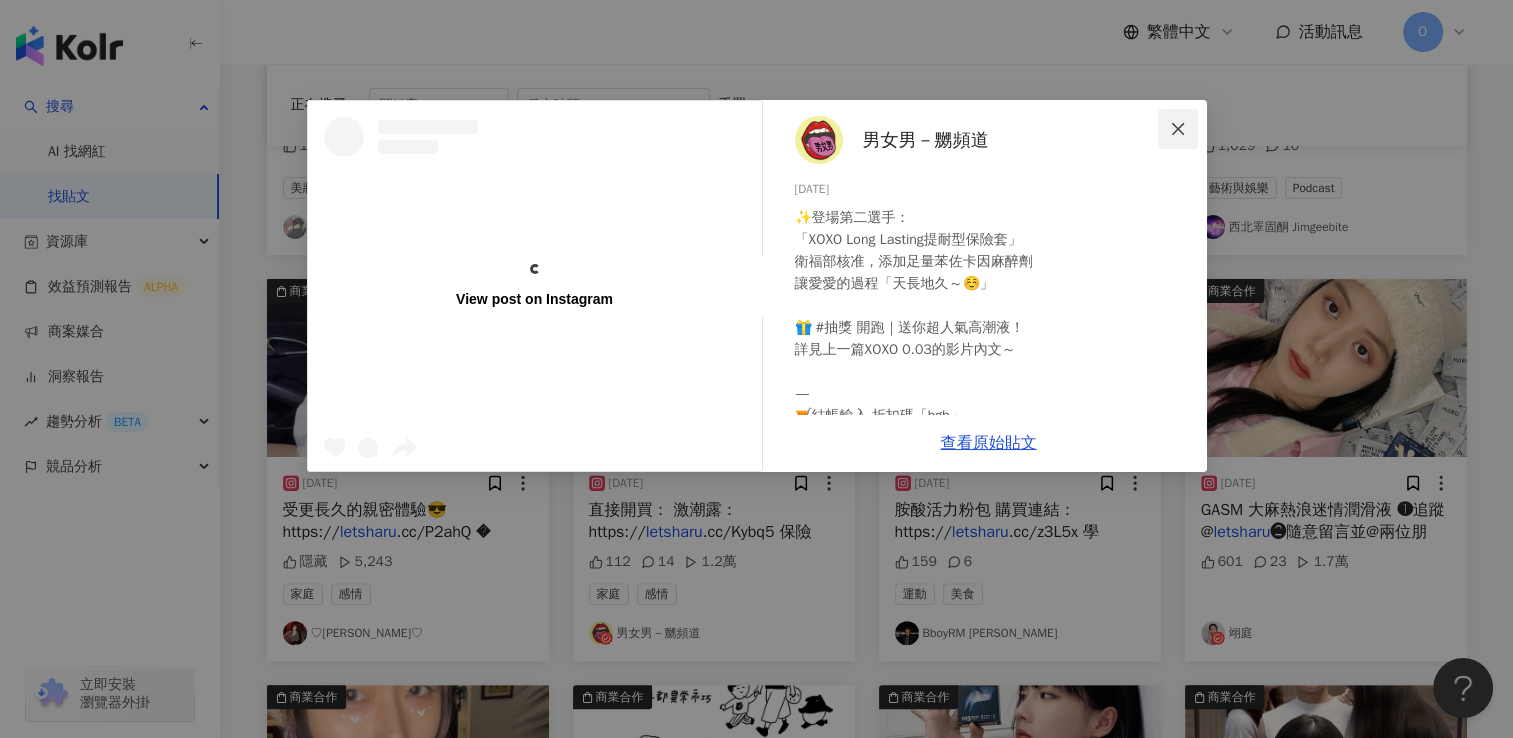 click at bounding box center [1178, 129] 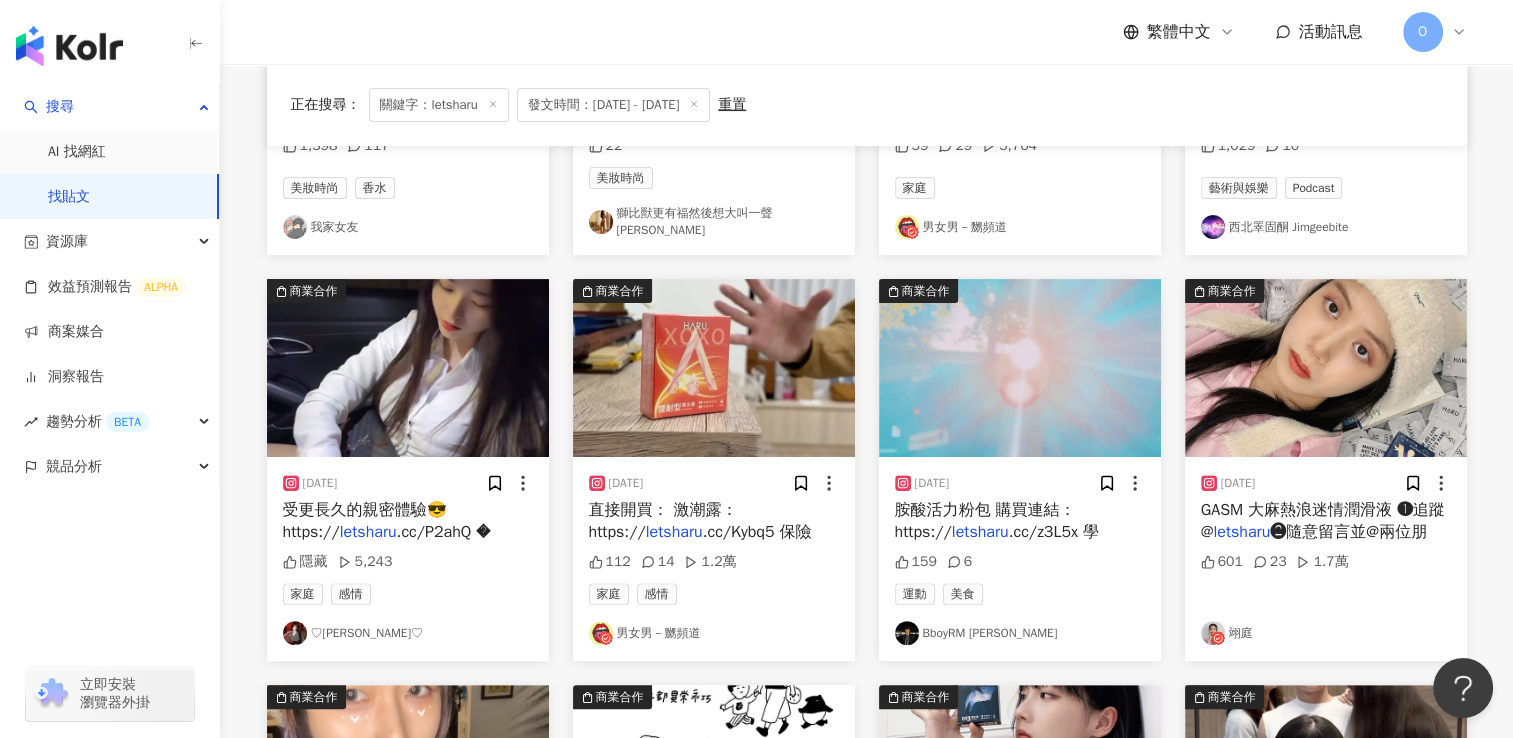 scroll, scrollTop: 504, scrollLeft: 0, axis: vertical 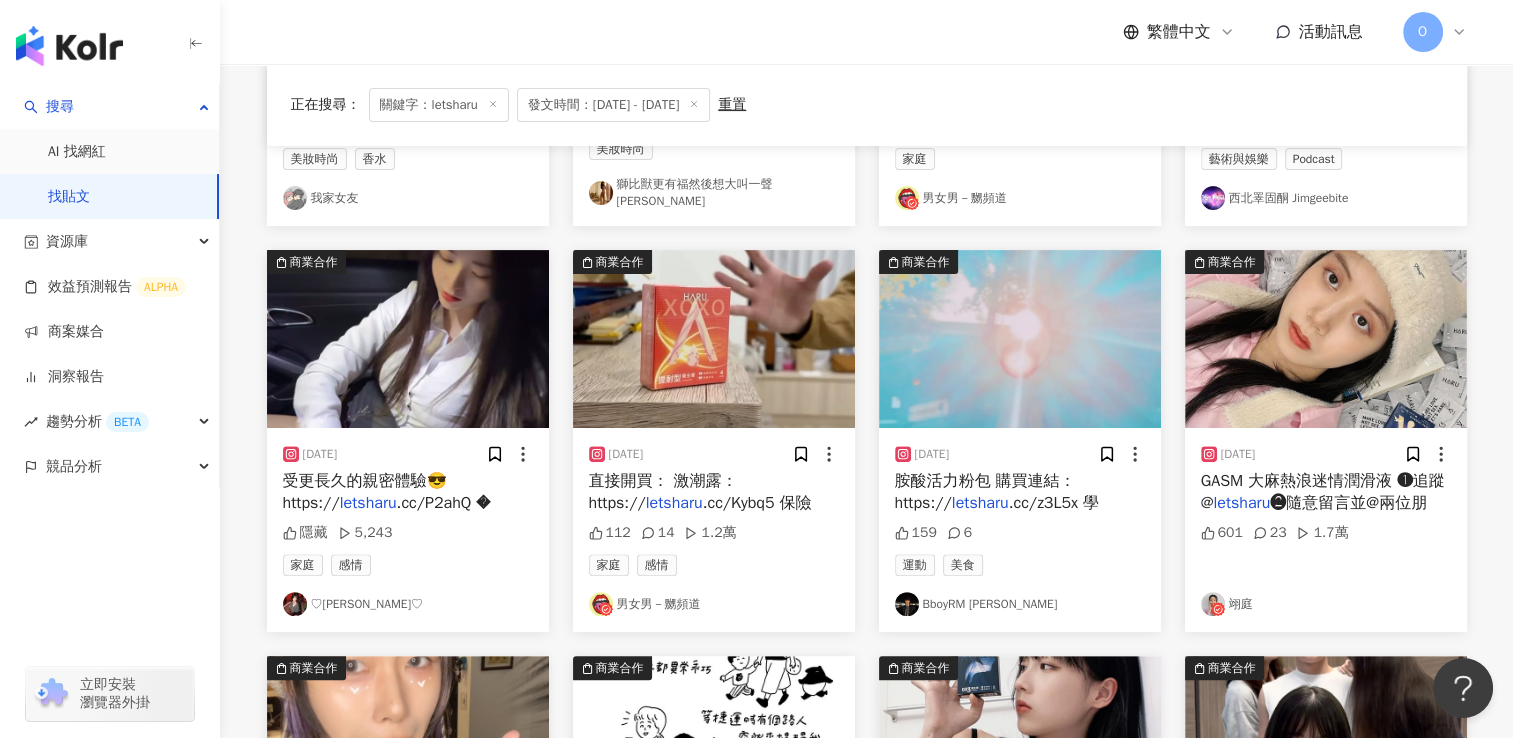 click on "159 6" at bounding box center (1020, 533) 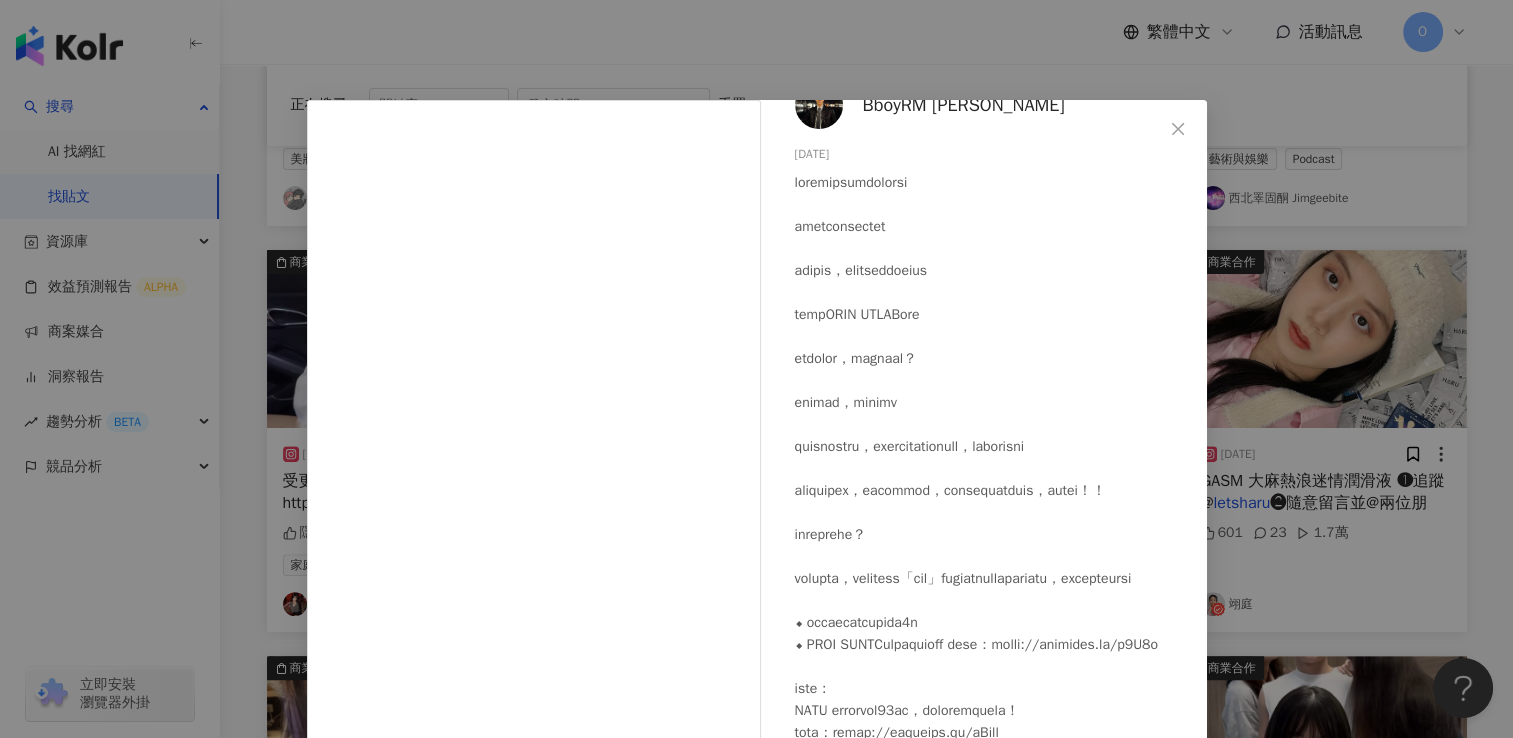 scroll, scrollTop: 0, scrollLeft: 0, axis: both 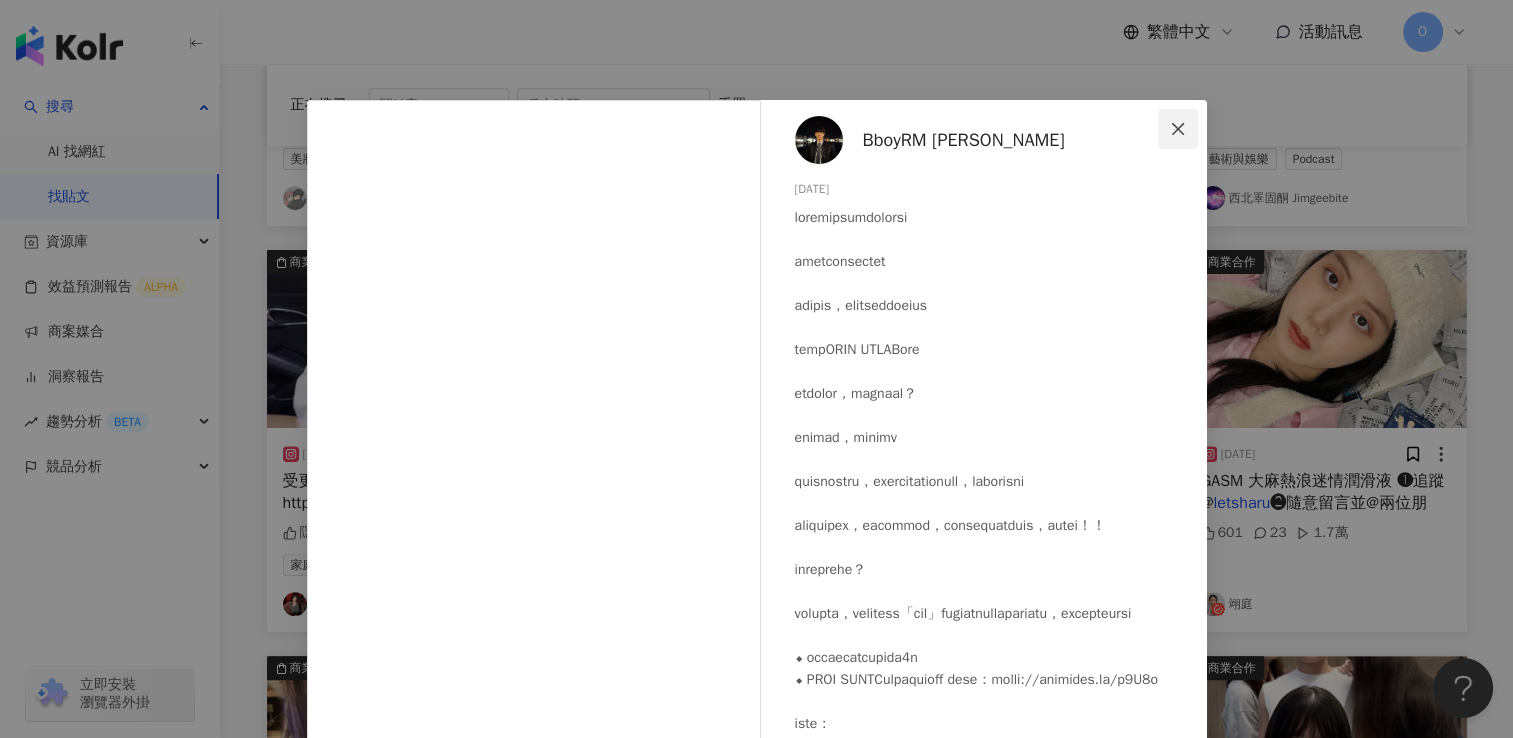 click at bounding box center (1178, 129) 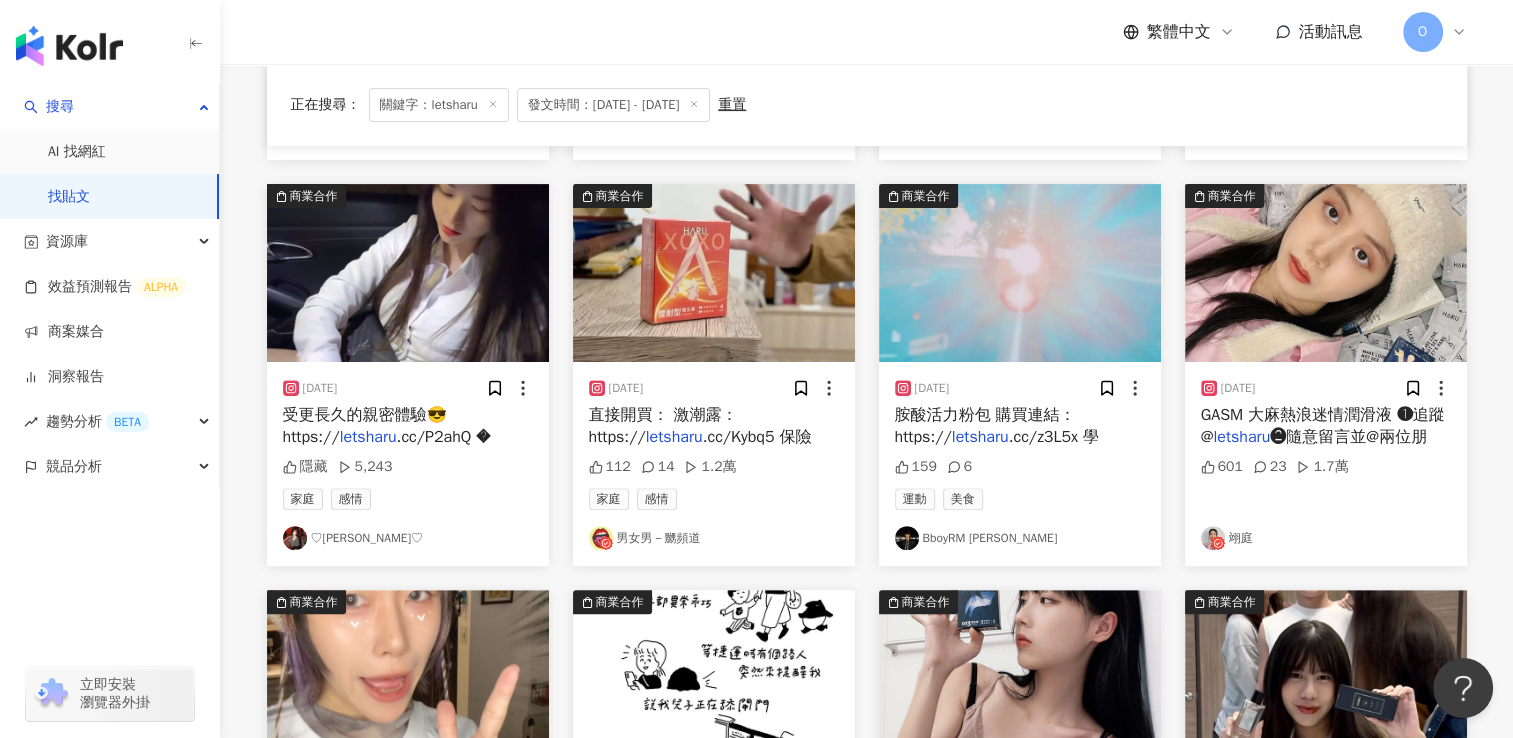 click on "[DATE] 胺酸活力粉包 購買連結：https:// letsharu .cc/z3L5x
學 159 6 運動 美食 BboyRM [PERSON_NAME]" at bounding box center (1020, 464) 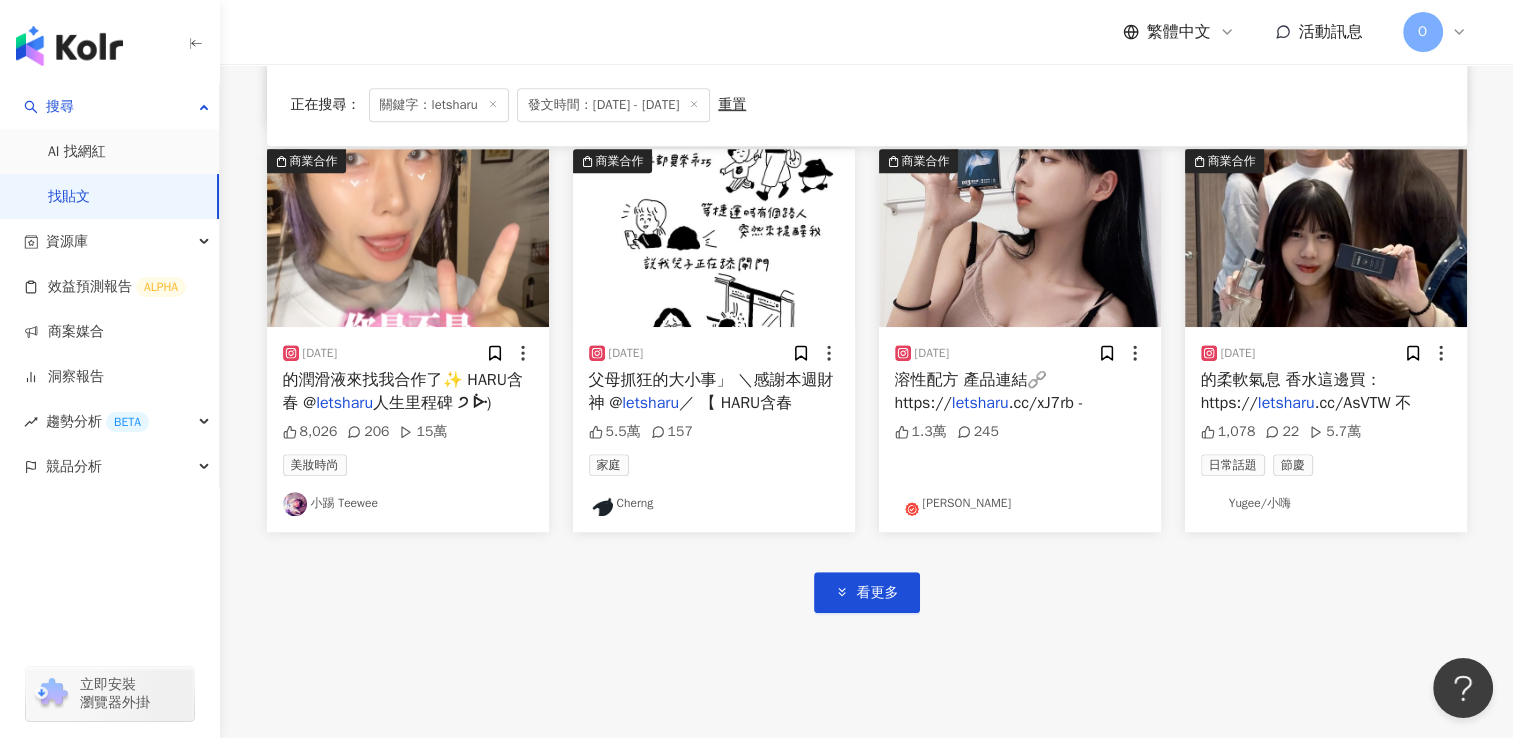 scroll, scrollTop: 1019, scrollLeft: 0, axis: vertical 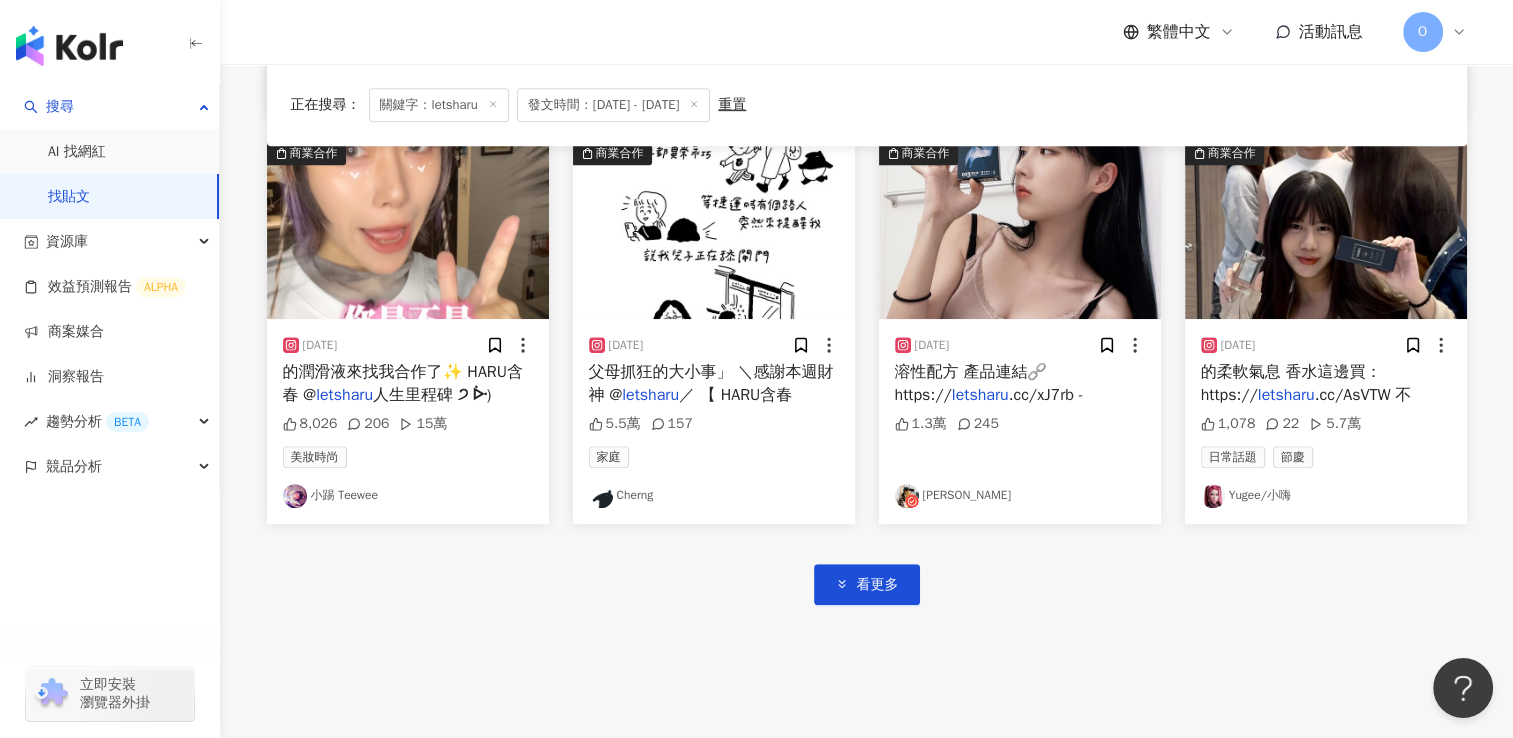 click on "1.3萬 245" at bounding box center [1020, 443] 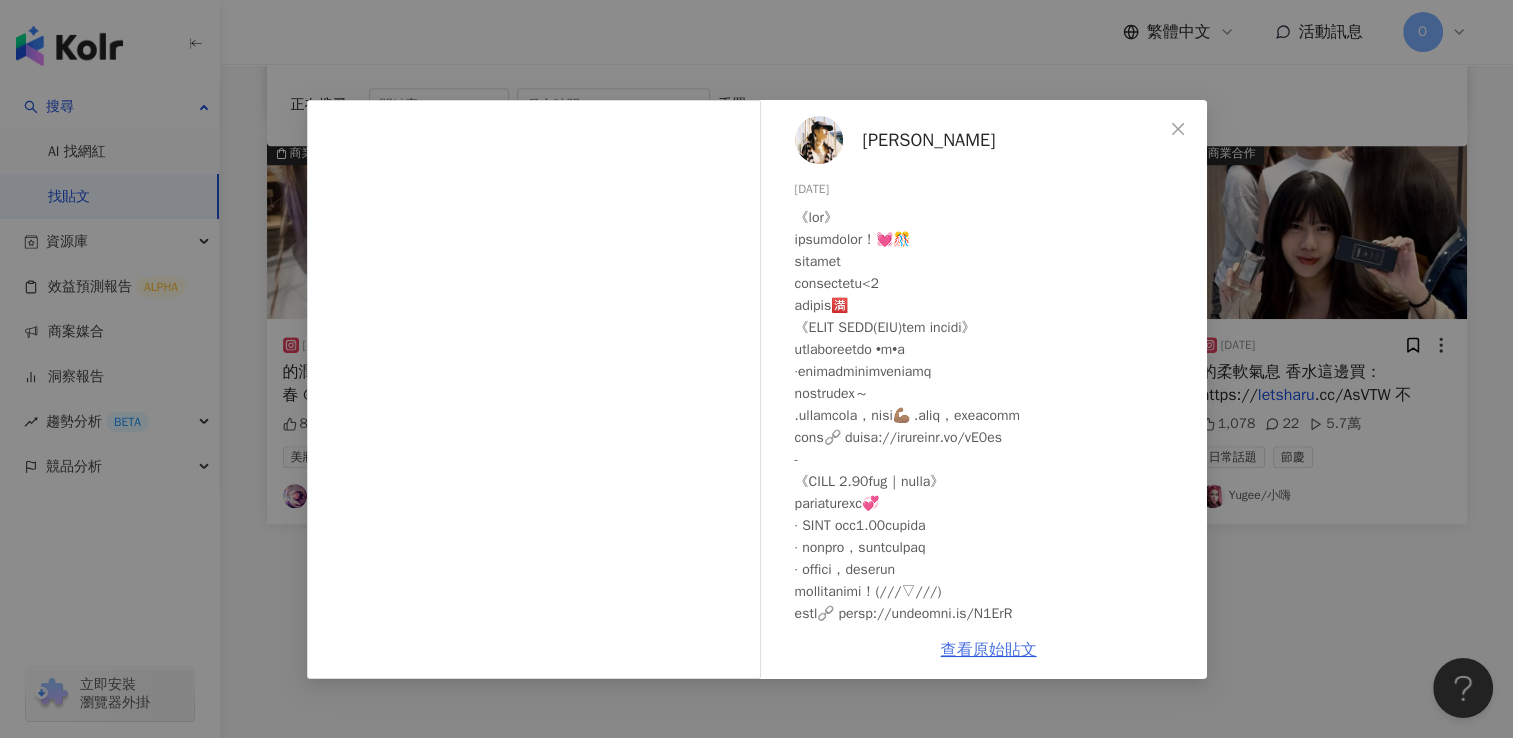 click on "查看原始貼文" at bounding box center [989, 650] 